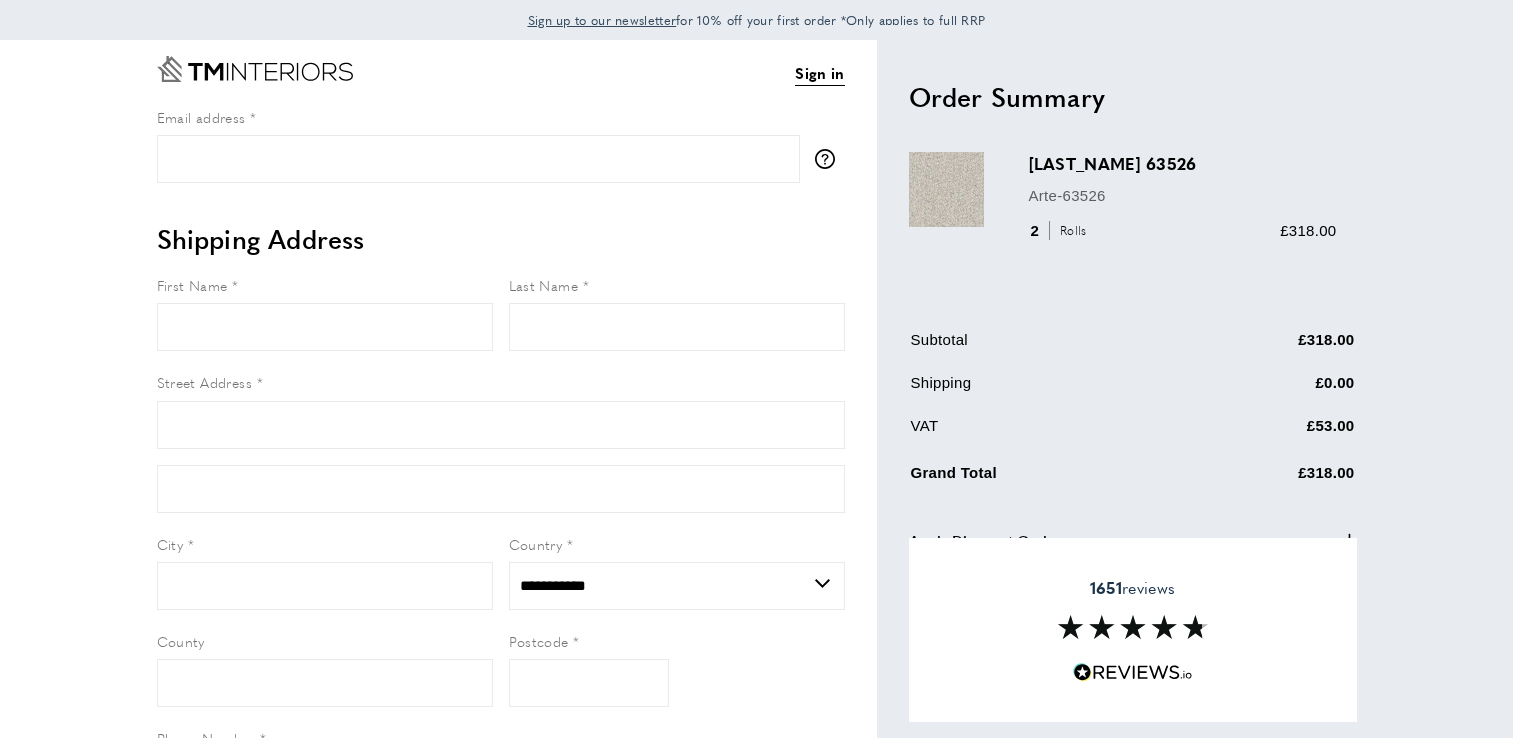 select on "**" 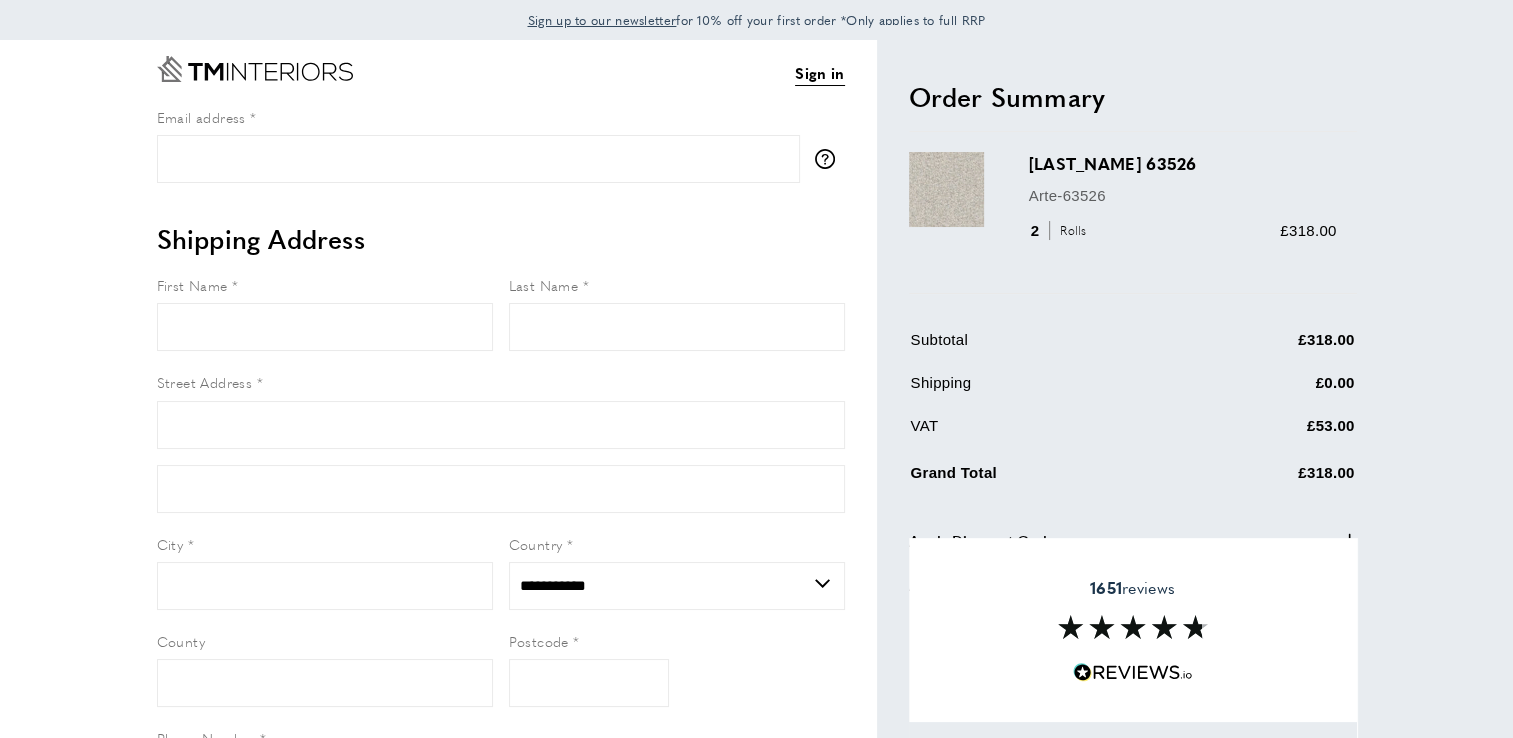 scroll, scrollTop: 0, scrollLeft: 0, axis: both 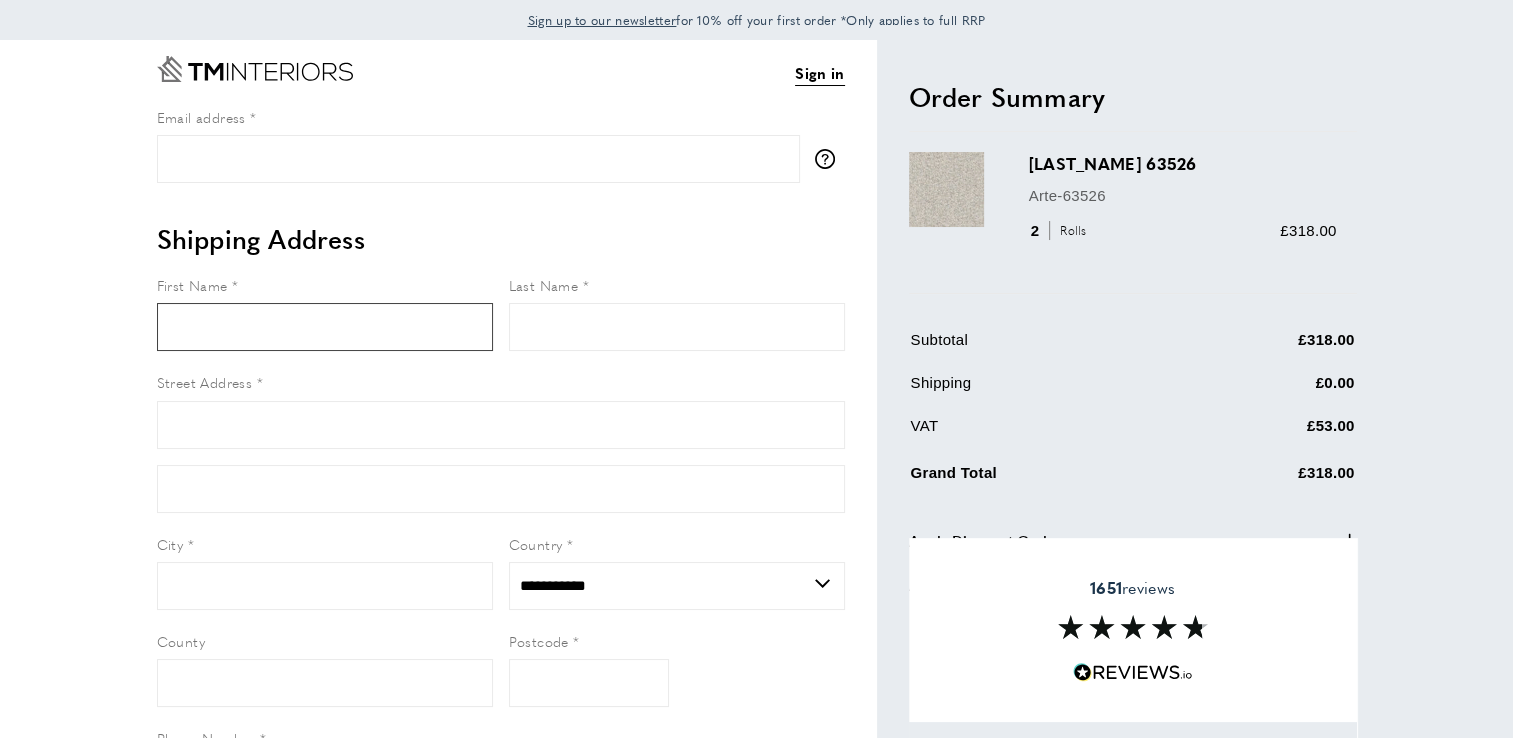 click on "First Name" at bounding box center (325, 327) 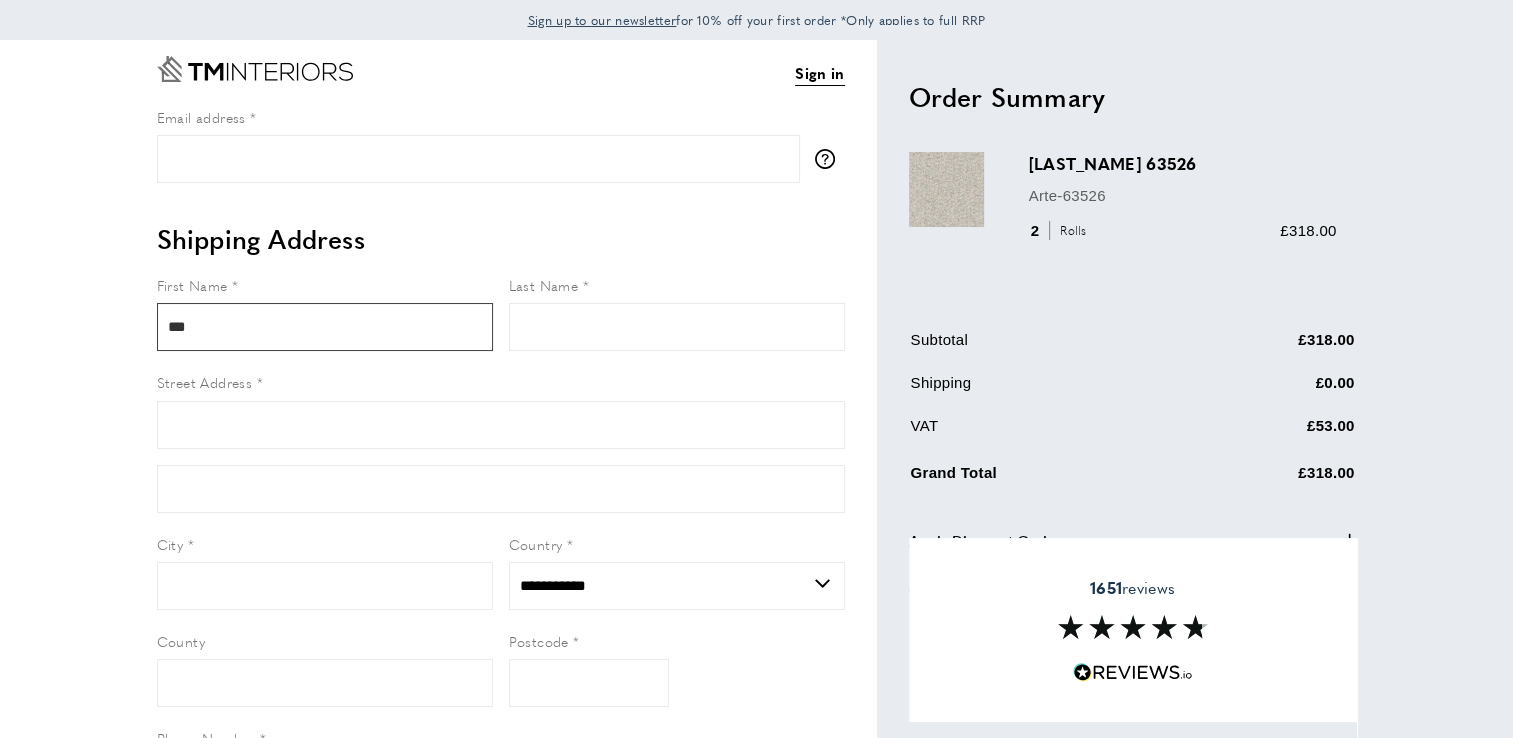 type on "***" 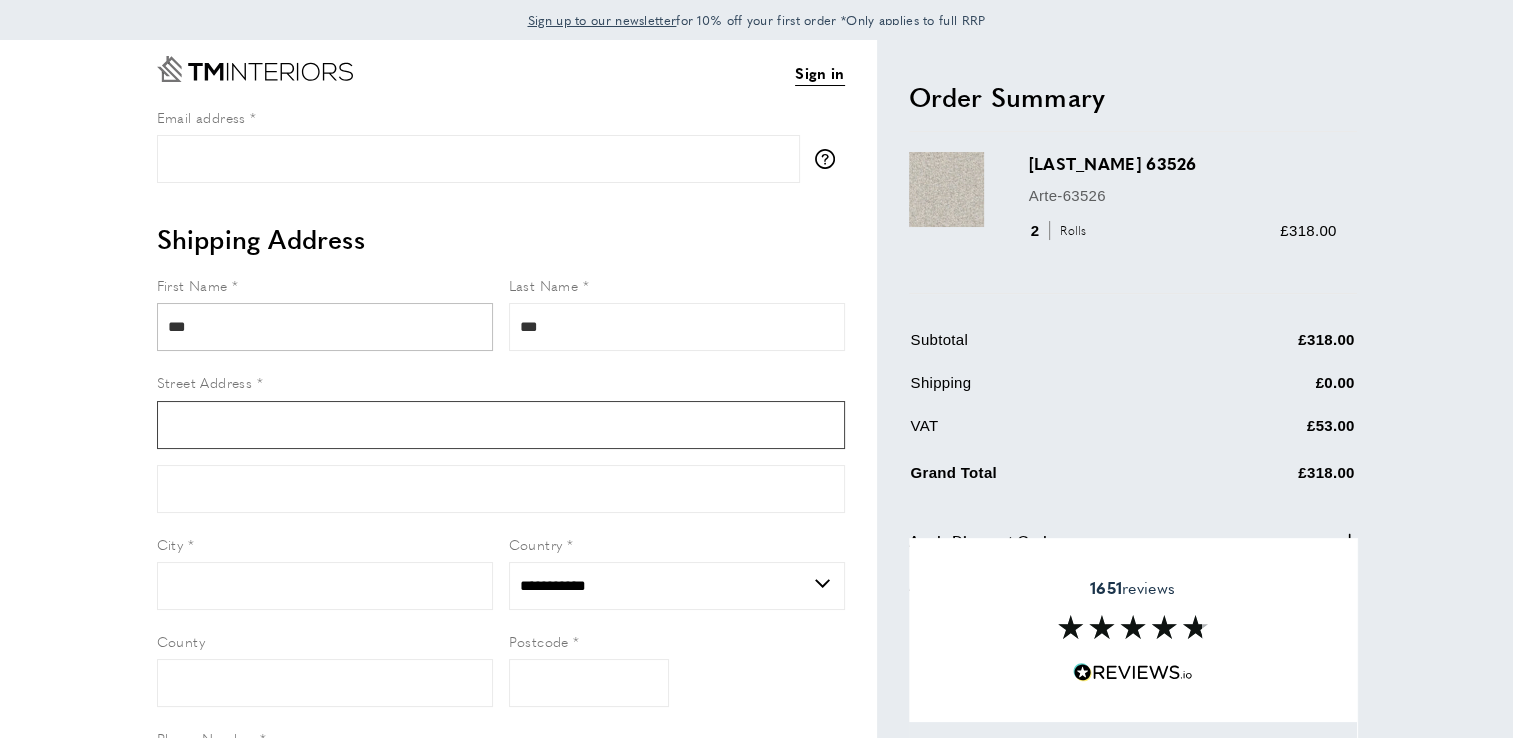 type on "**" 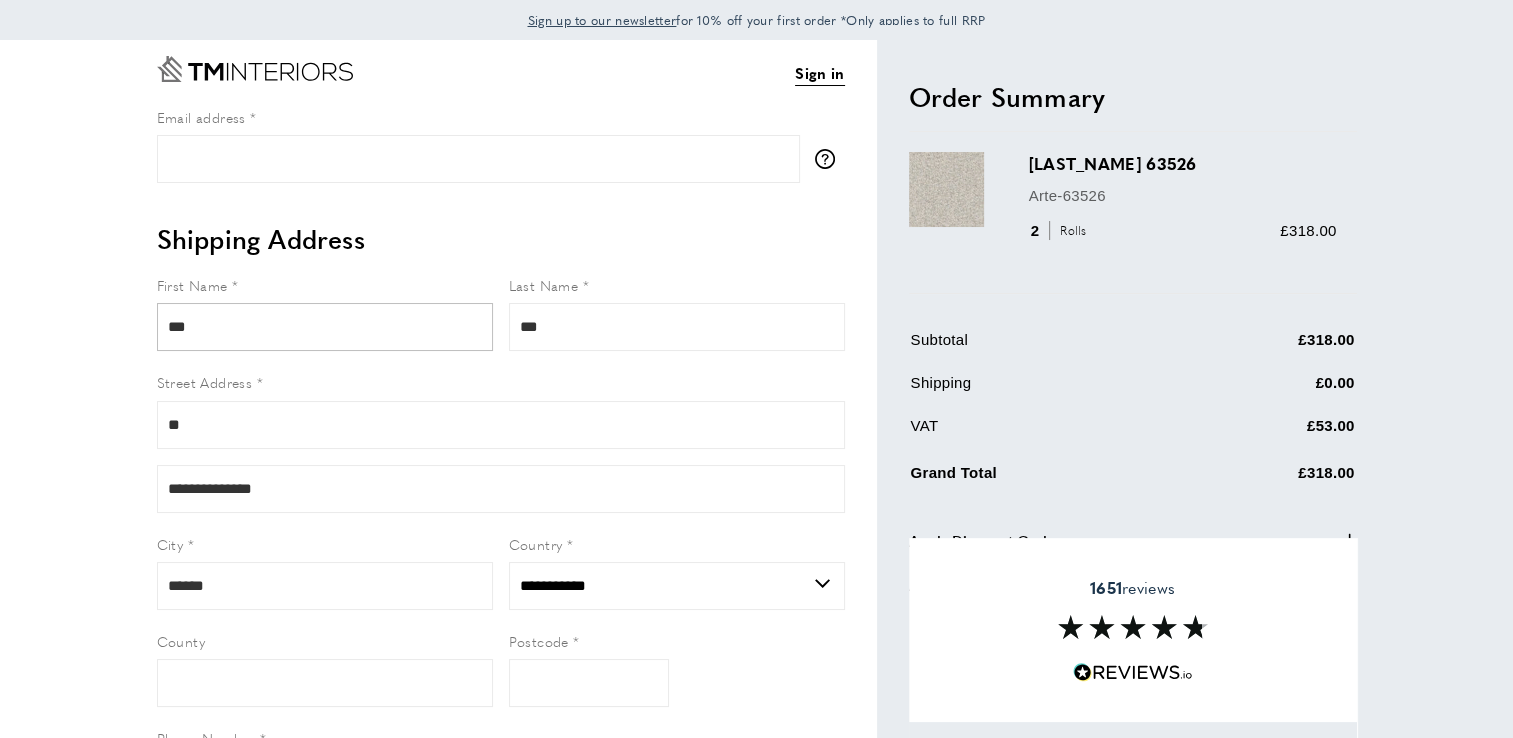 type on "******" 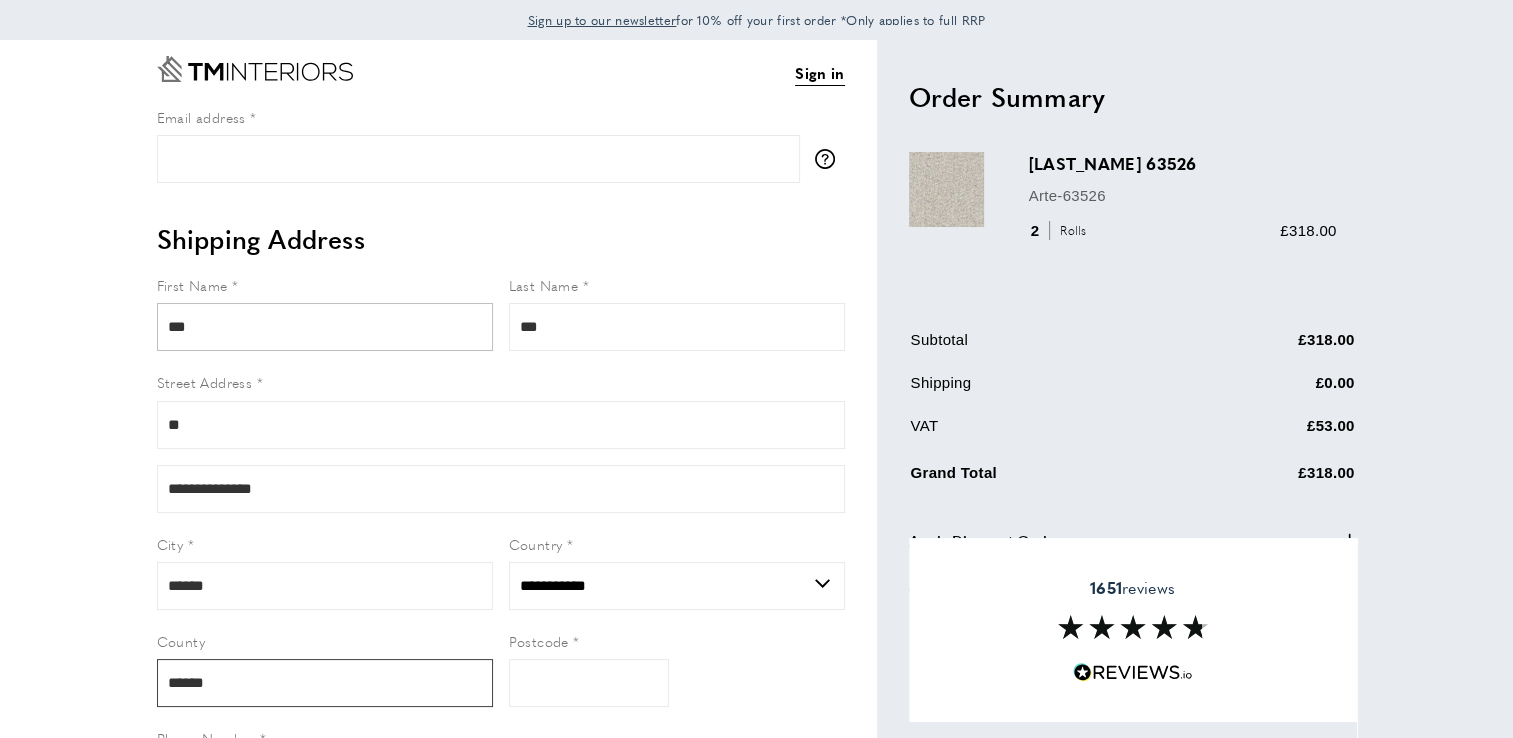 type on "*******" 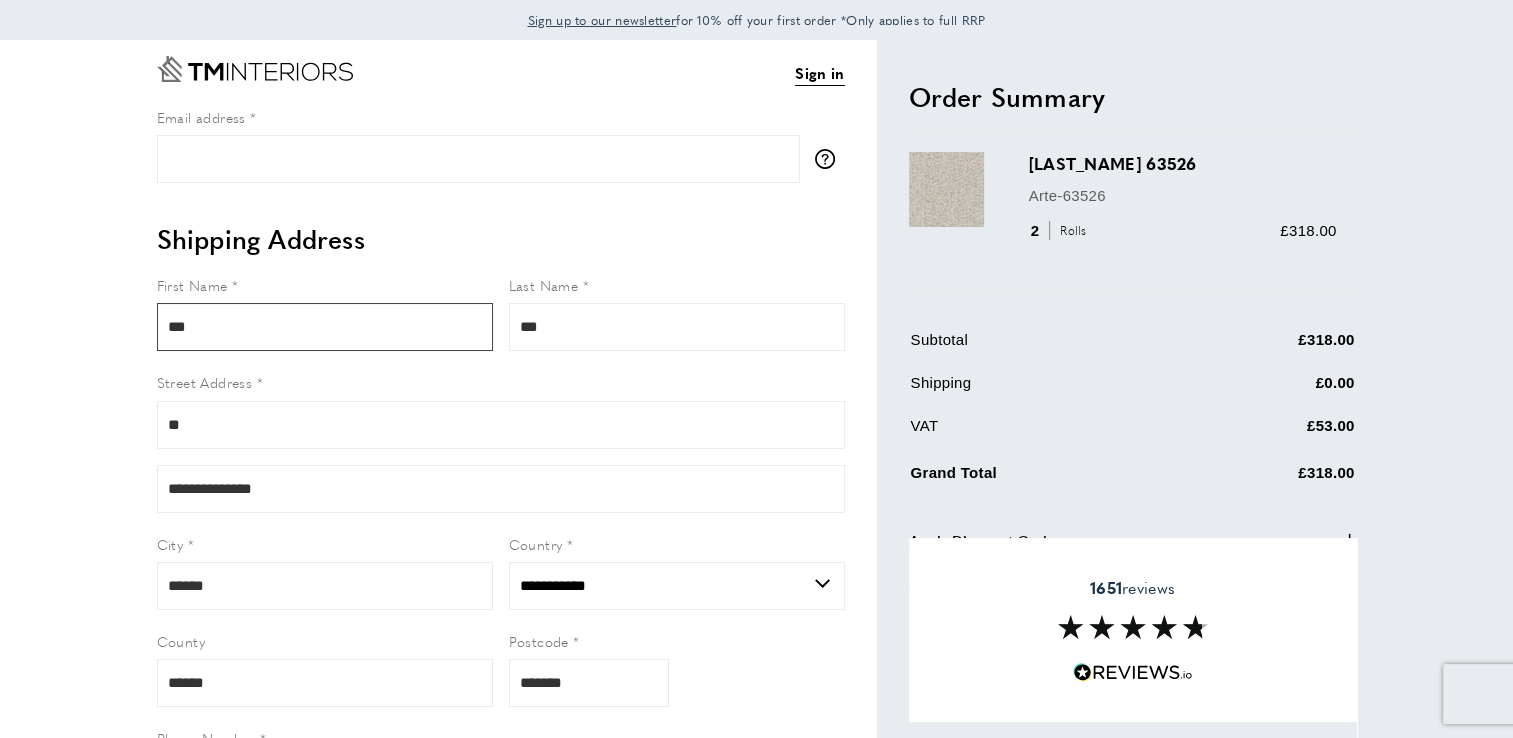 type 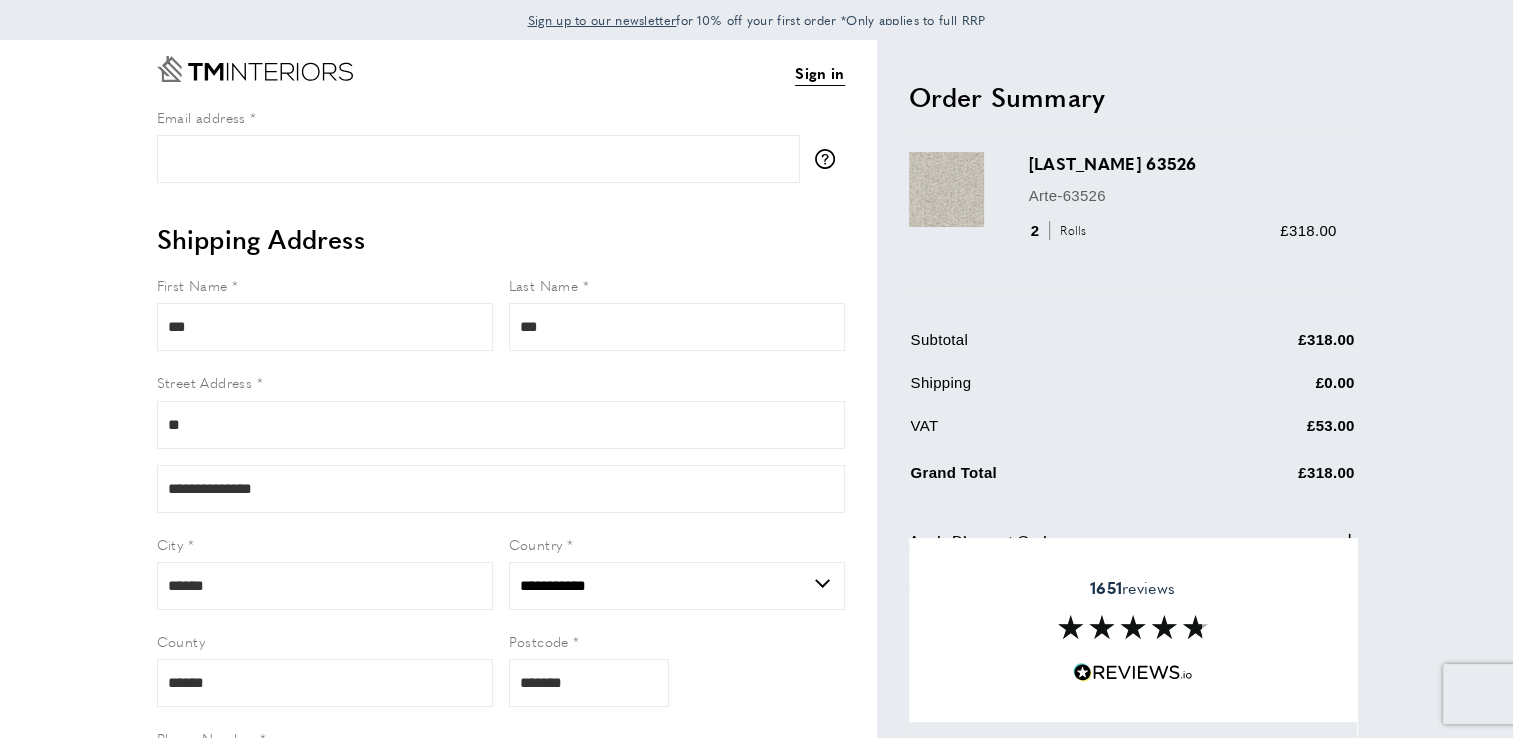 click on "Checkout
Sign in
View Summary
summary-trigger
£318.00
Email address
[EMAIL]
tooltip
We'll send your order confirmation here." at bounding box center (756, 861) 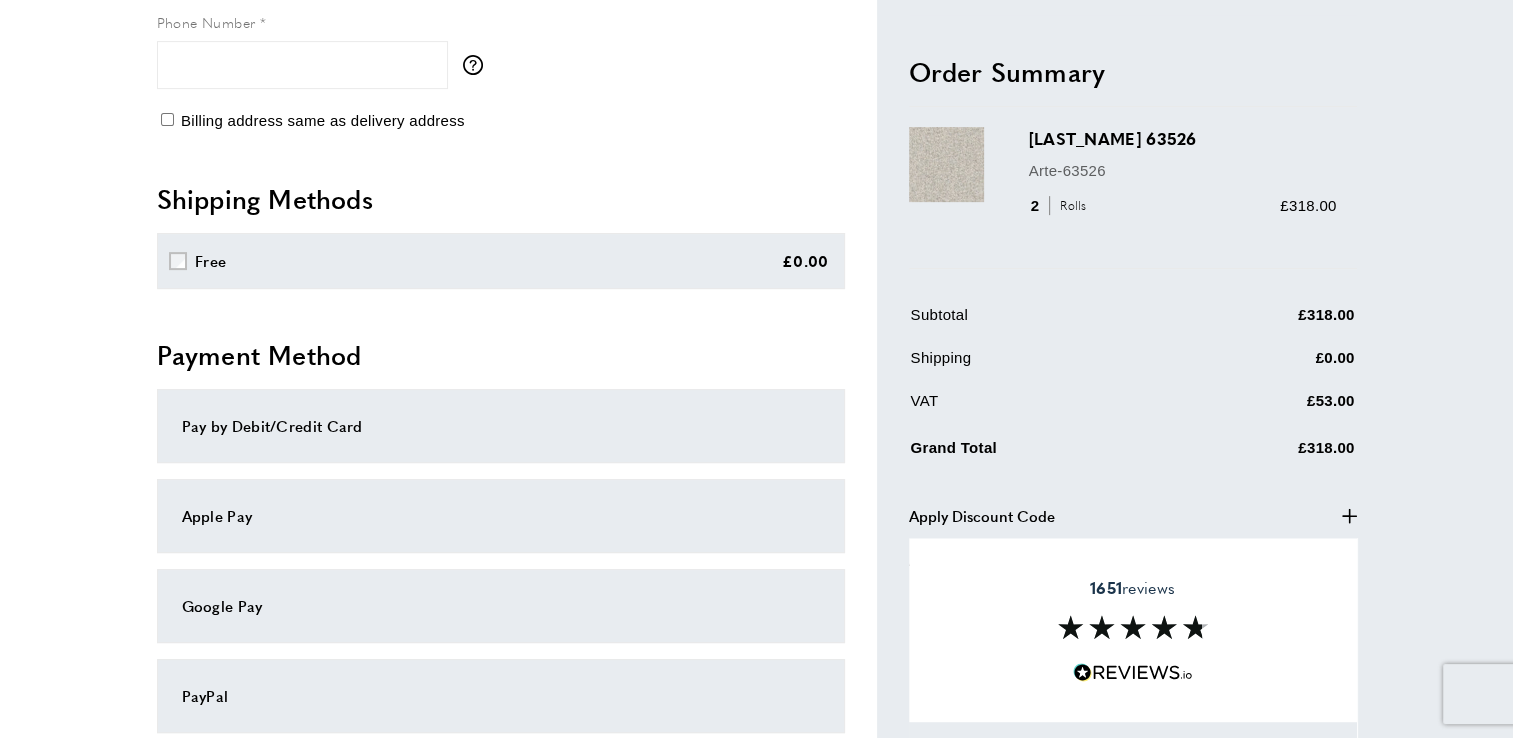 scroll, scrollTop: 720, scrollLeft: 0, axis: vertical 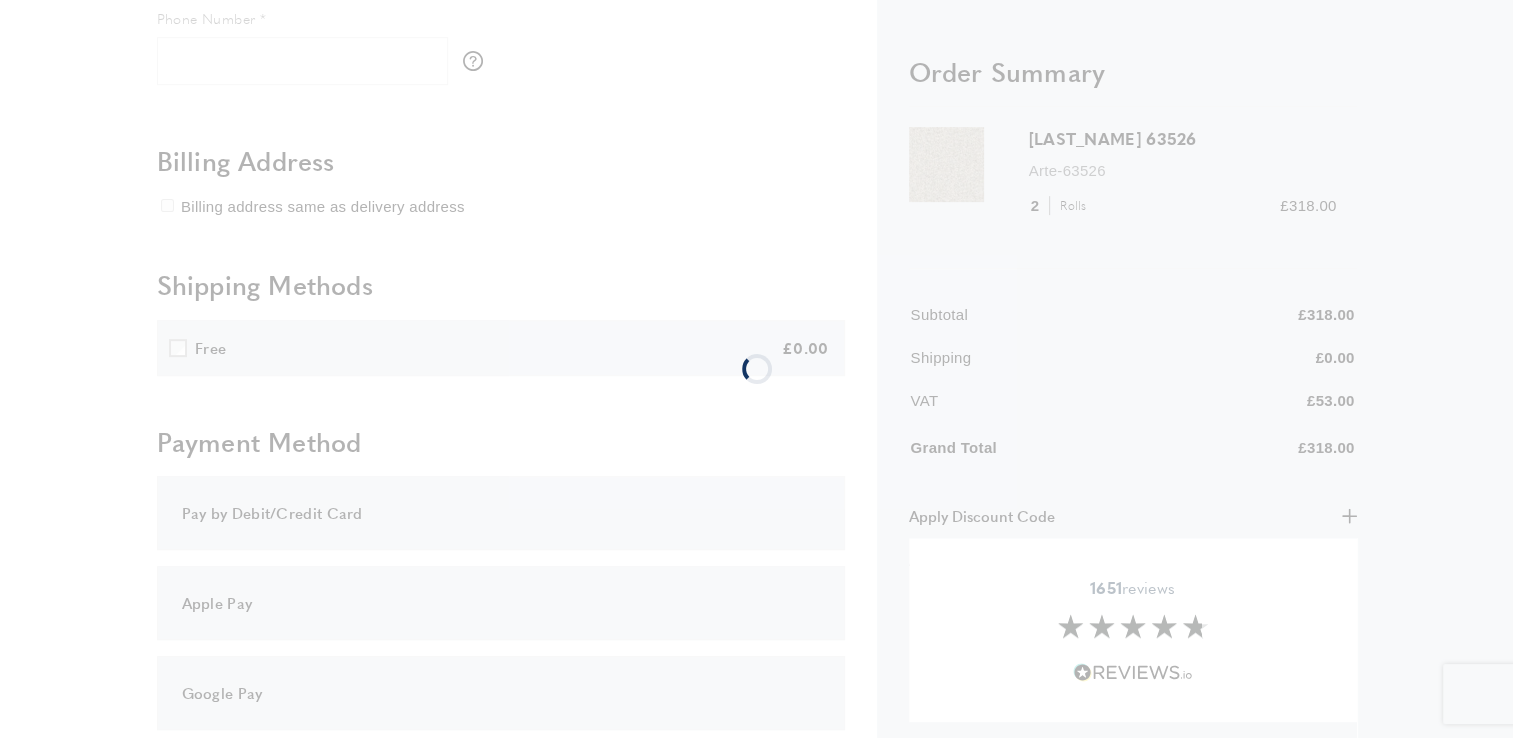 select on "**" 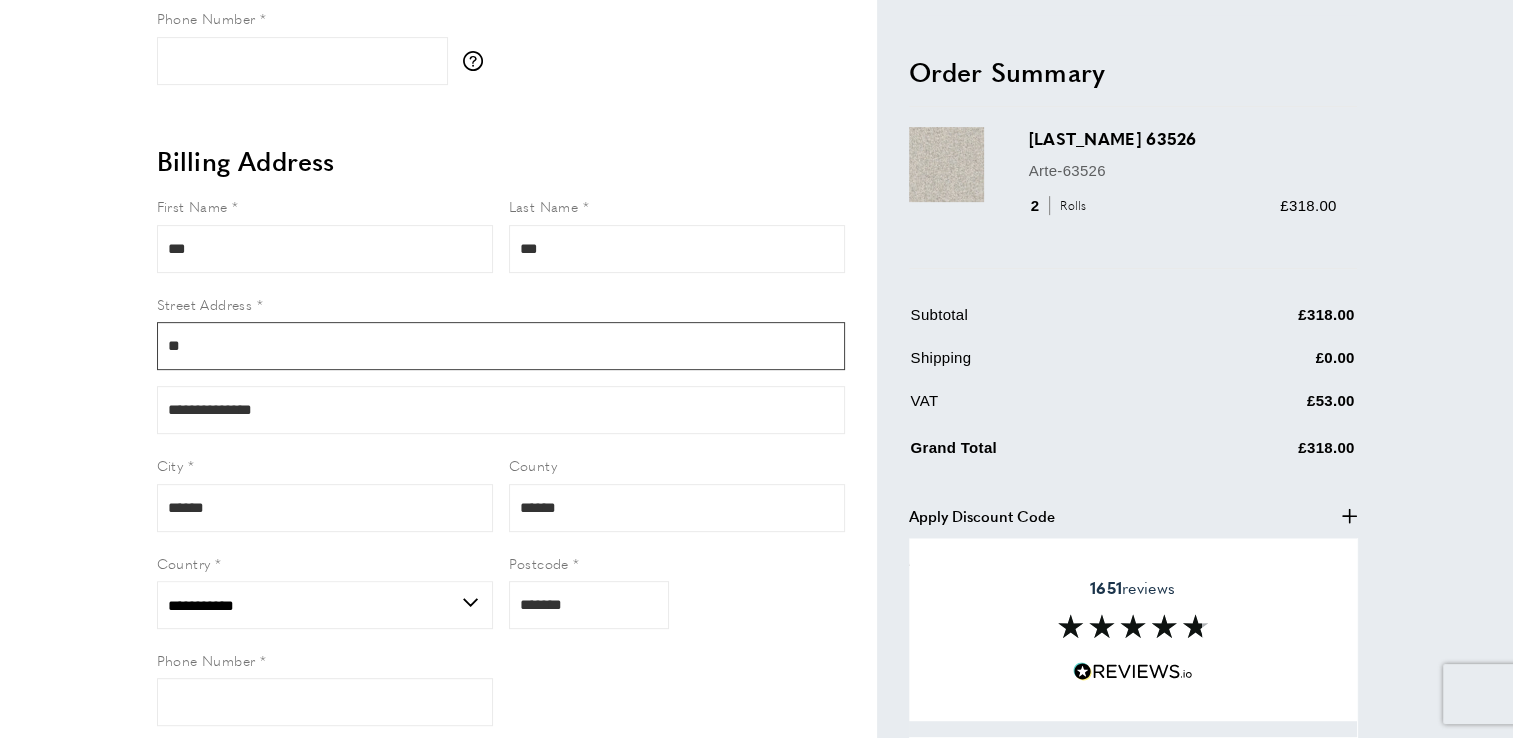 click on "**" at bounding box center [501, 346] 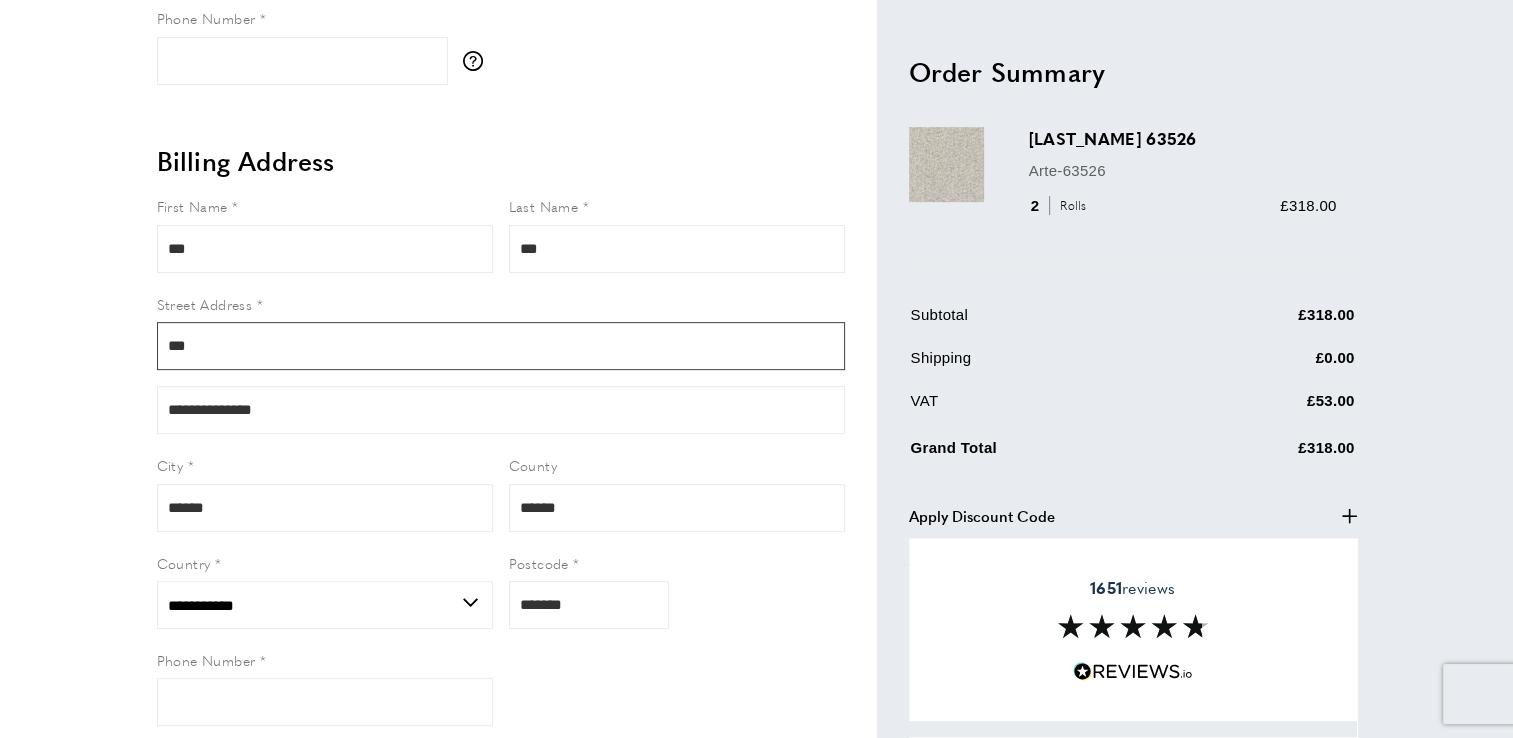 type 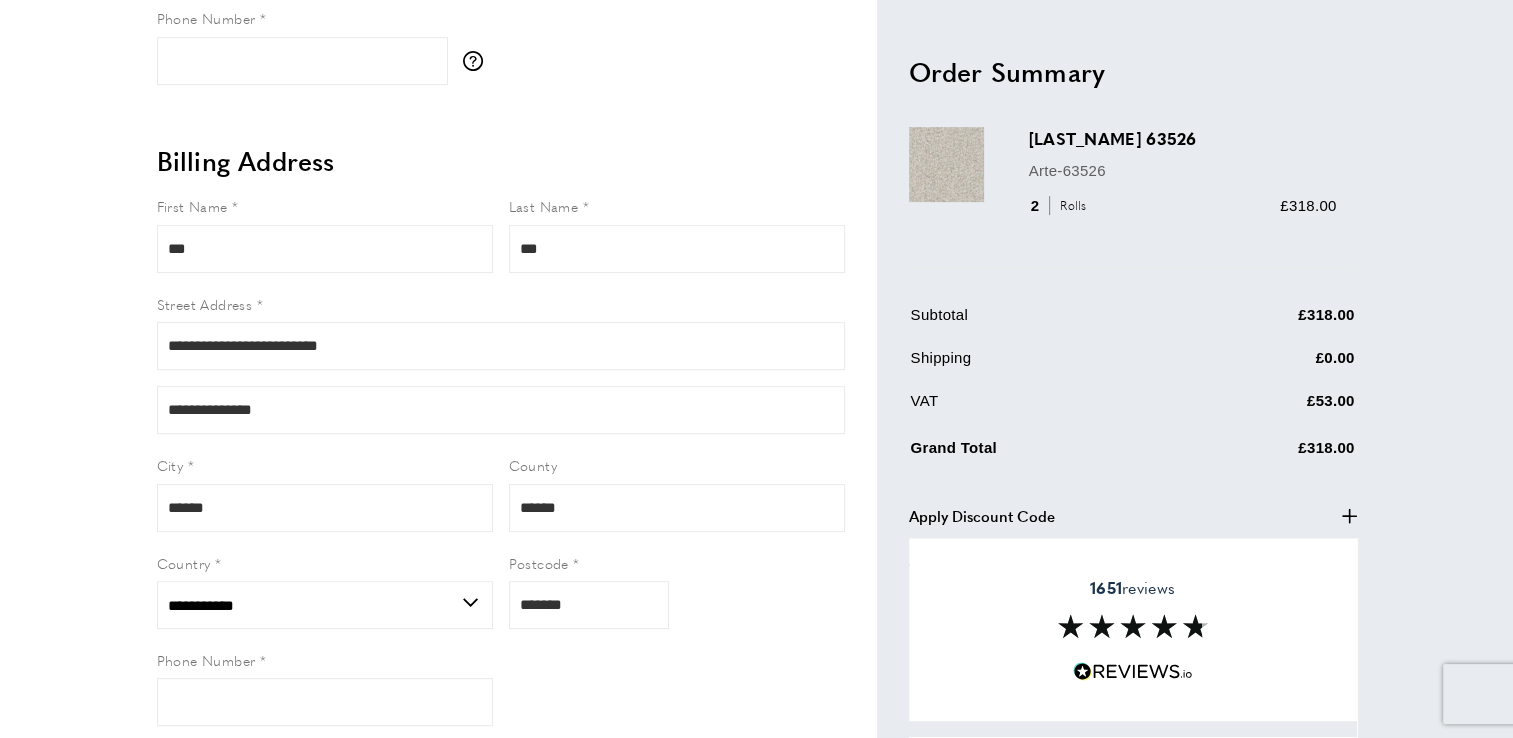 type on "**********" 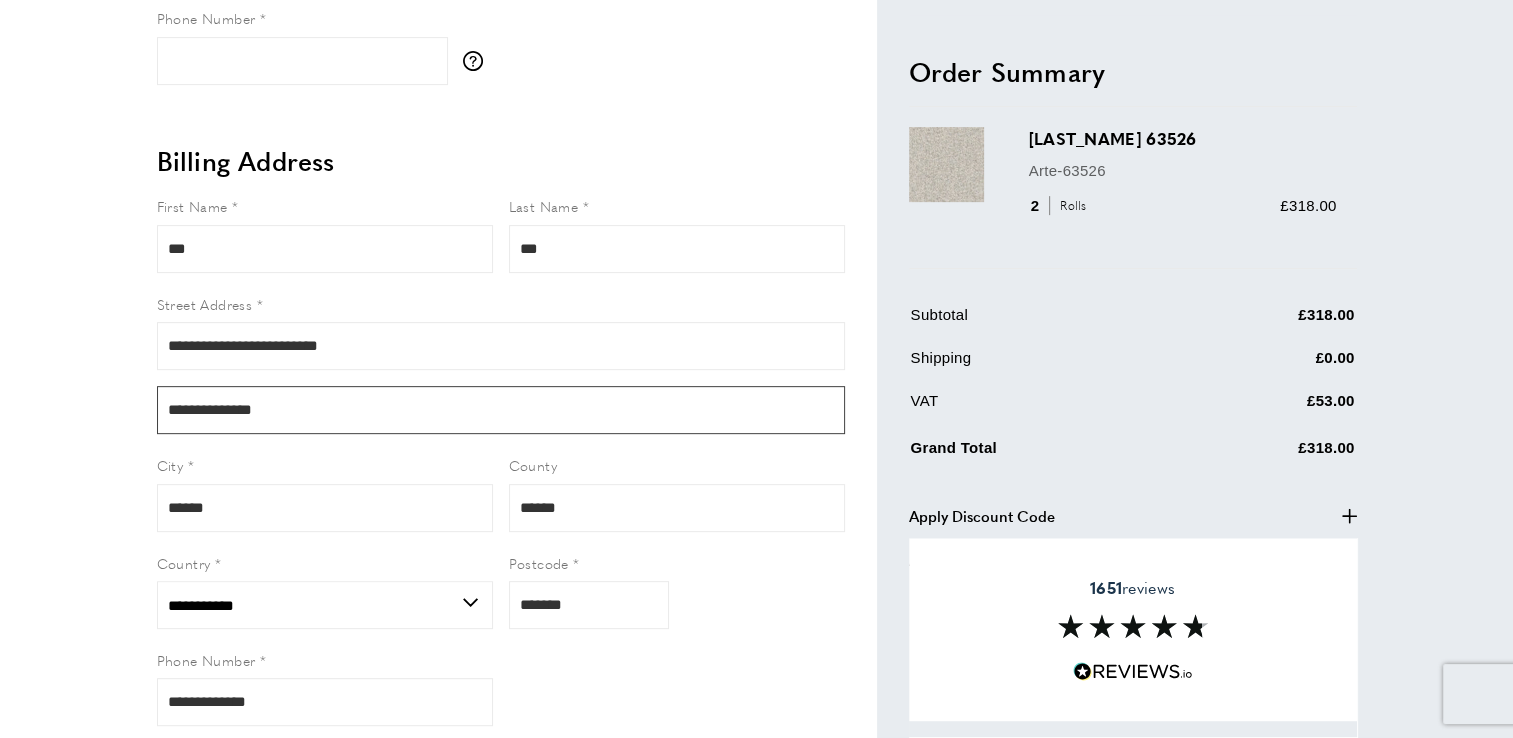 click on "**********" at bounding box center (501, 410) 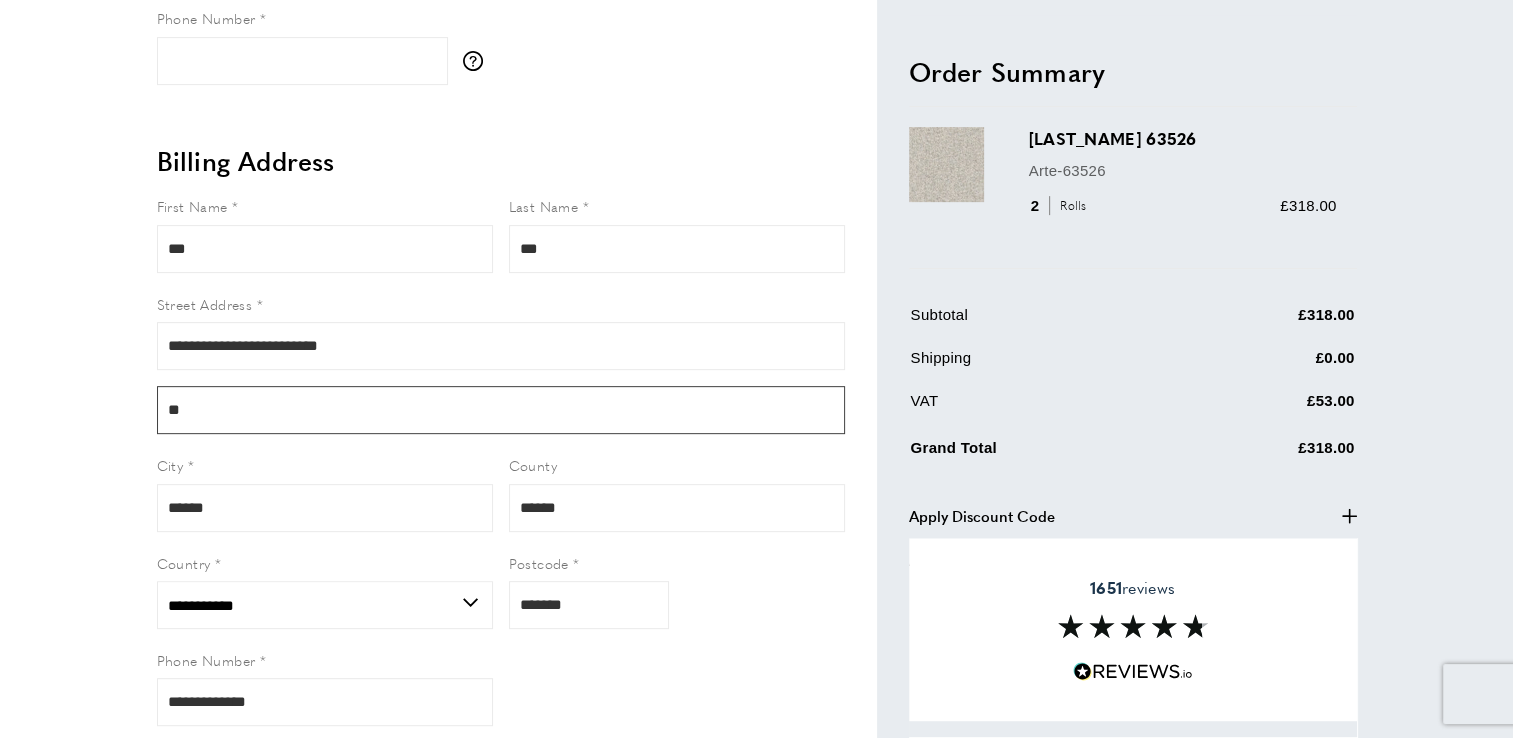 type on "*" 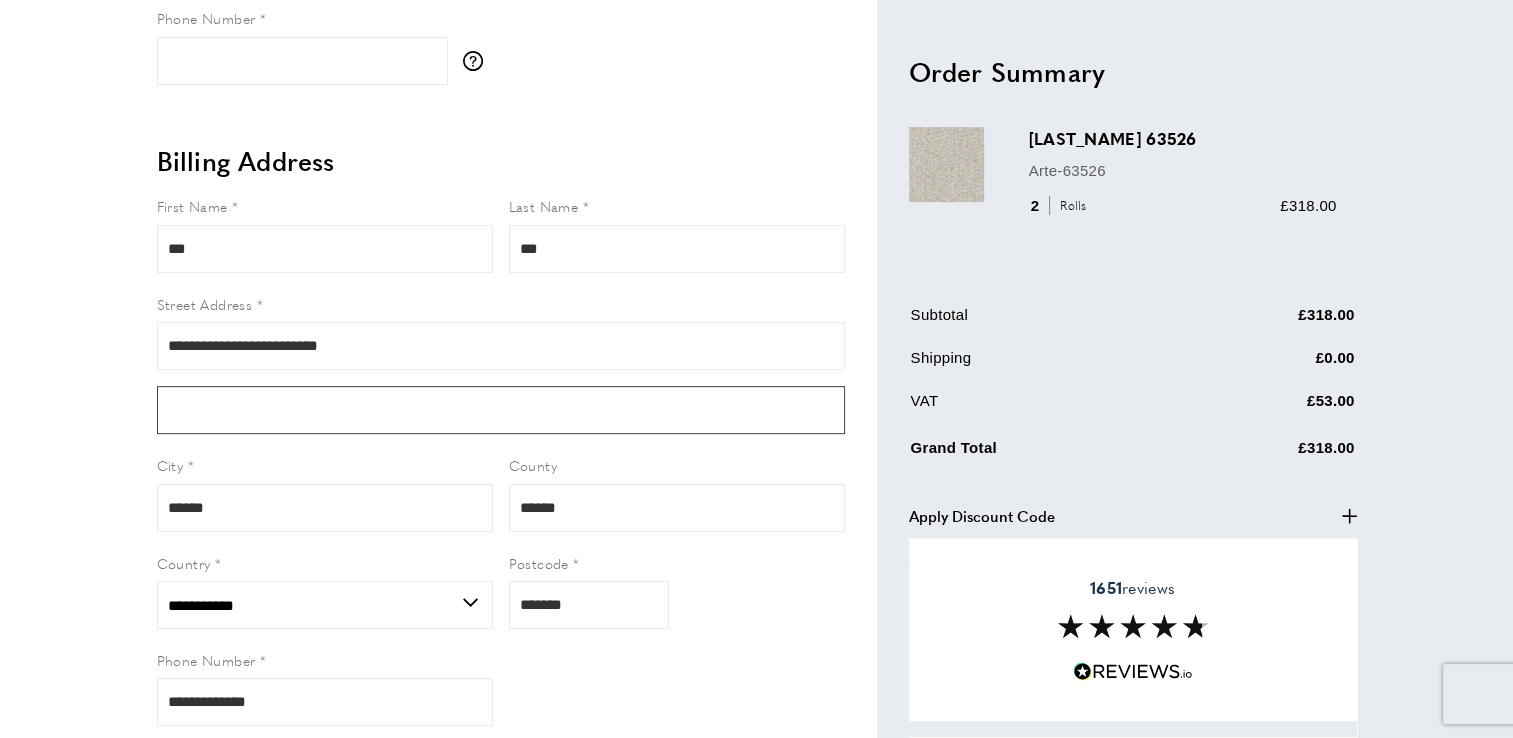 type 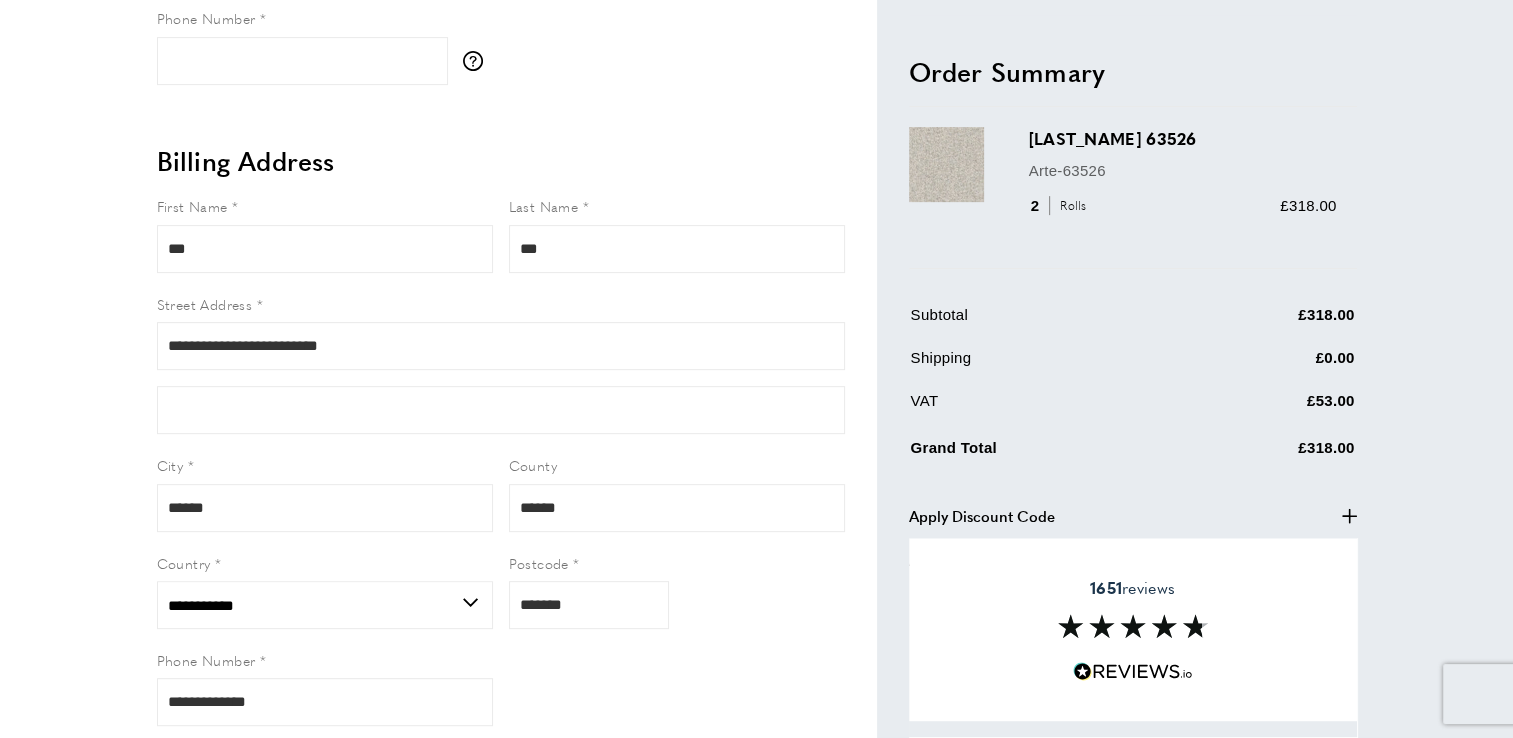 click on "Sign in
View Summary
summary-trigger
£318.00
Email address
[EMAIL]
tooltip
We'll send your order confirmation here.
warning
cross" at bounding box center [757, 462] 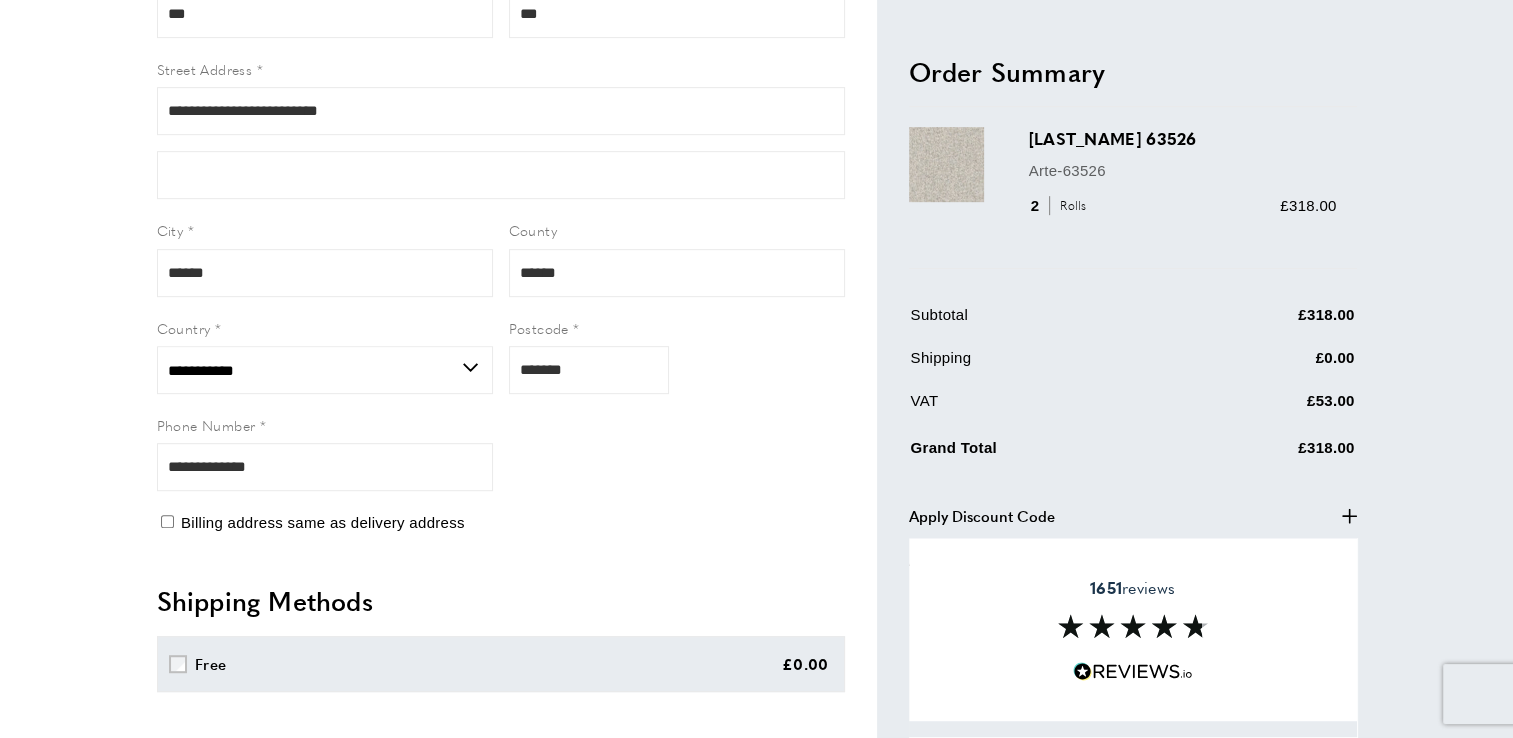 scroll, scrollTop: 1000, scrollLeft: 0, axis: vertical 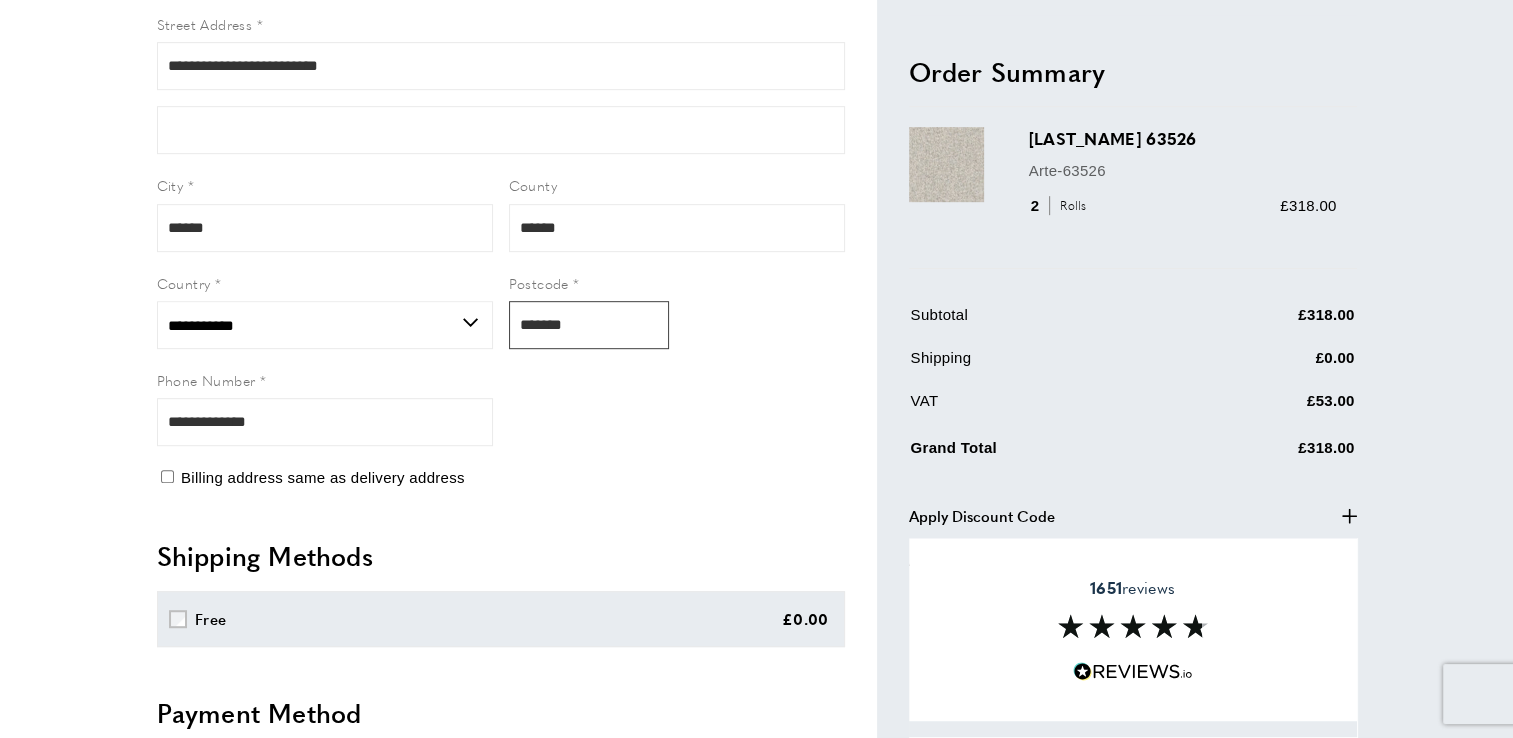 click on "*******" at bounding box center [589, 325] 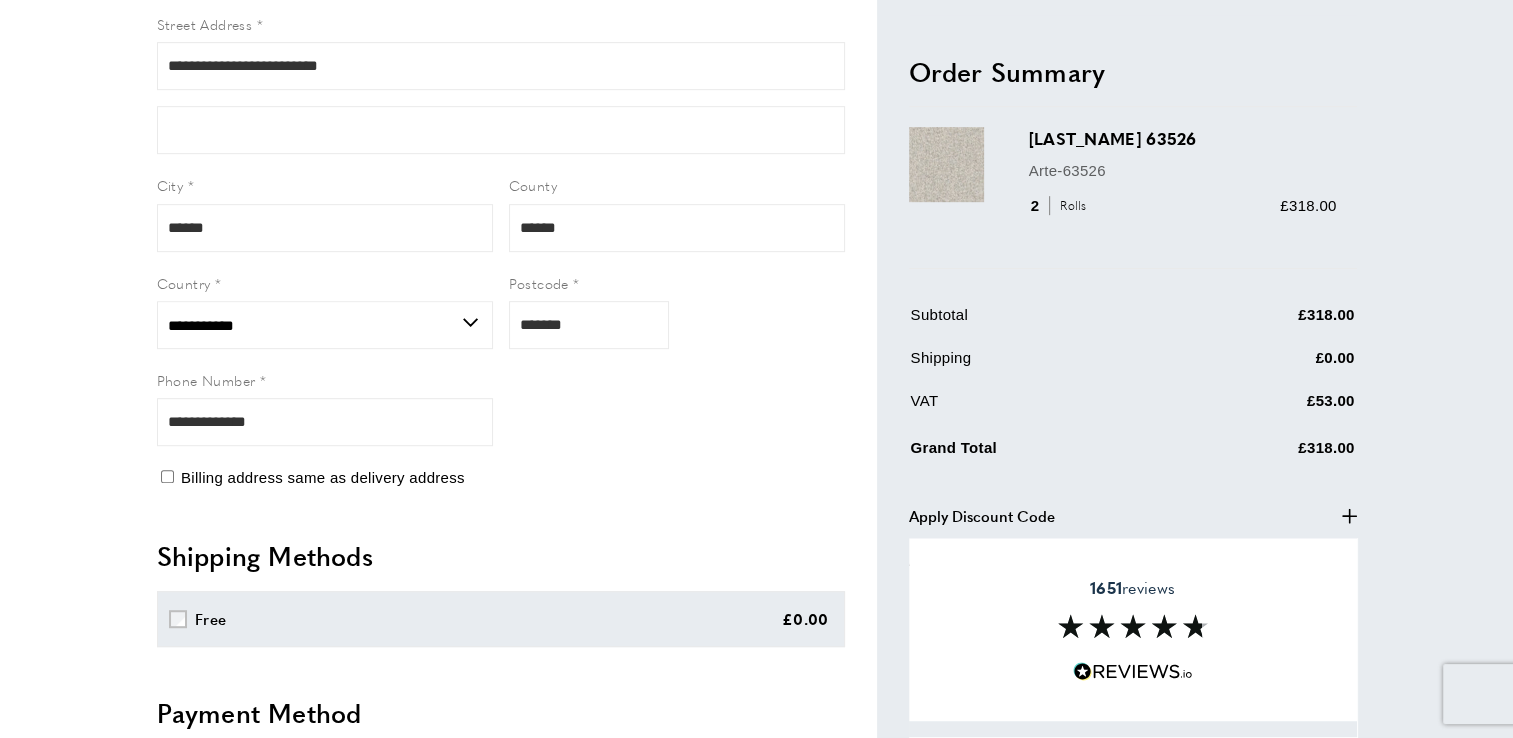 click on "Billing address same as delivery address" at bounding box center [501, 478] 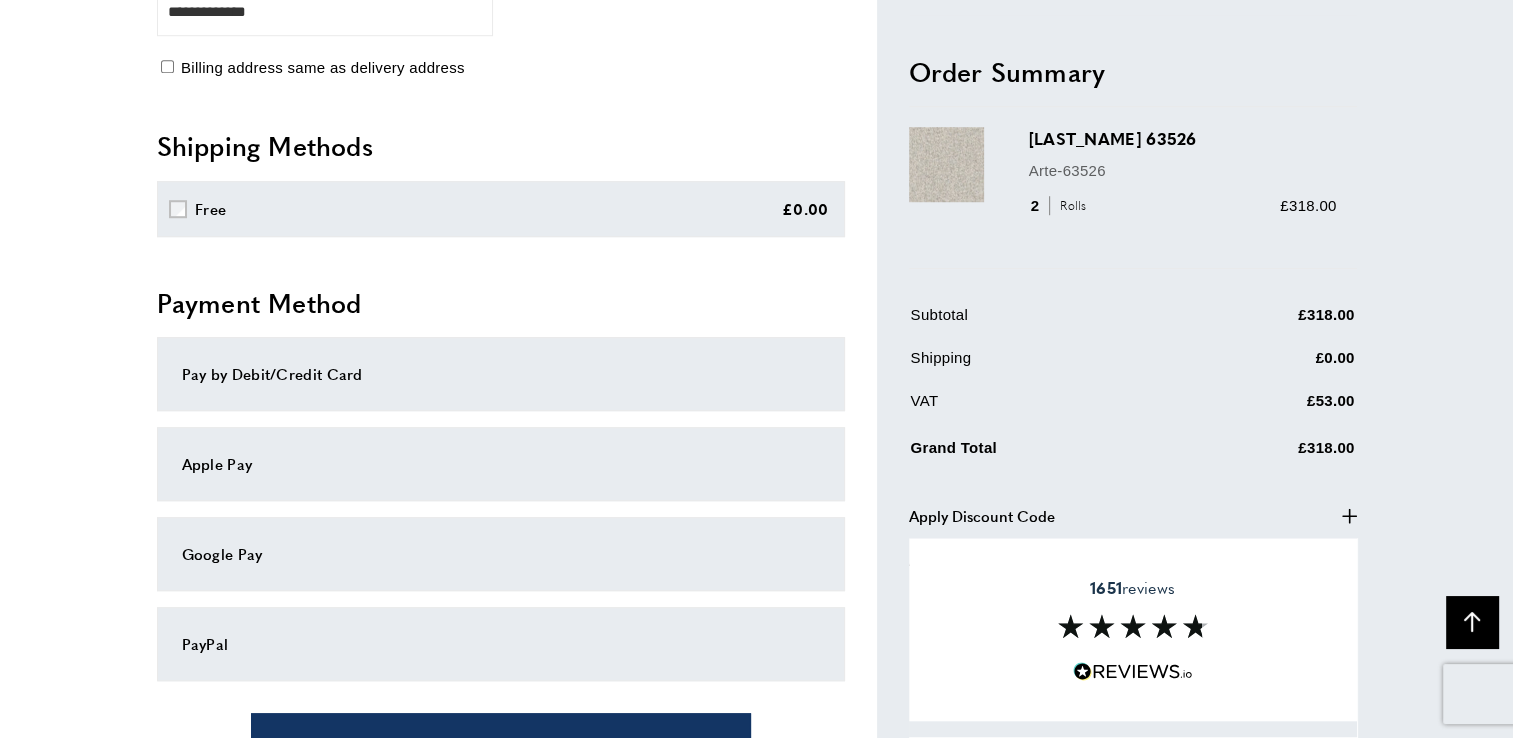 scroll, scrollTop: 1480, scrollLeft: 0, axis: vertical 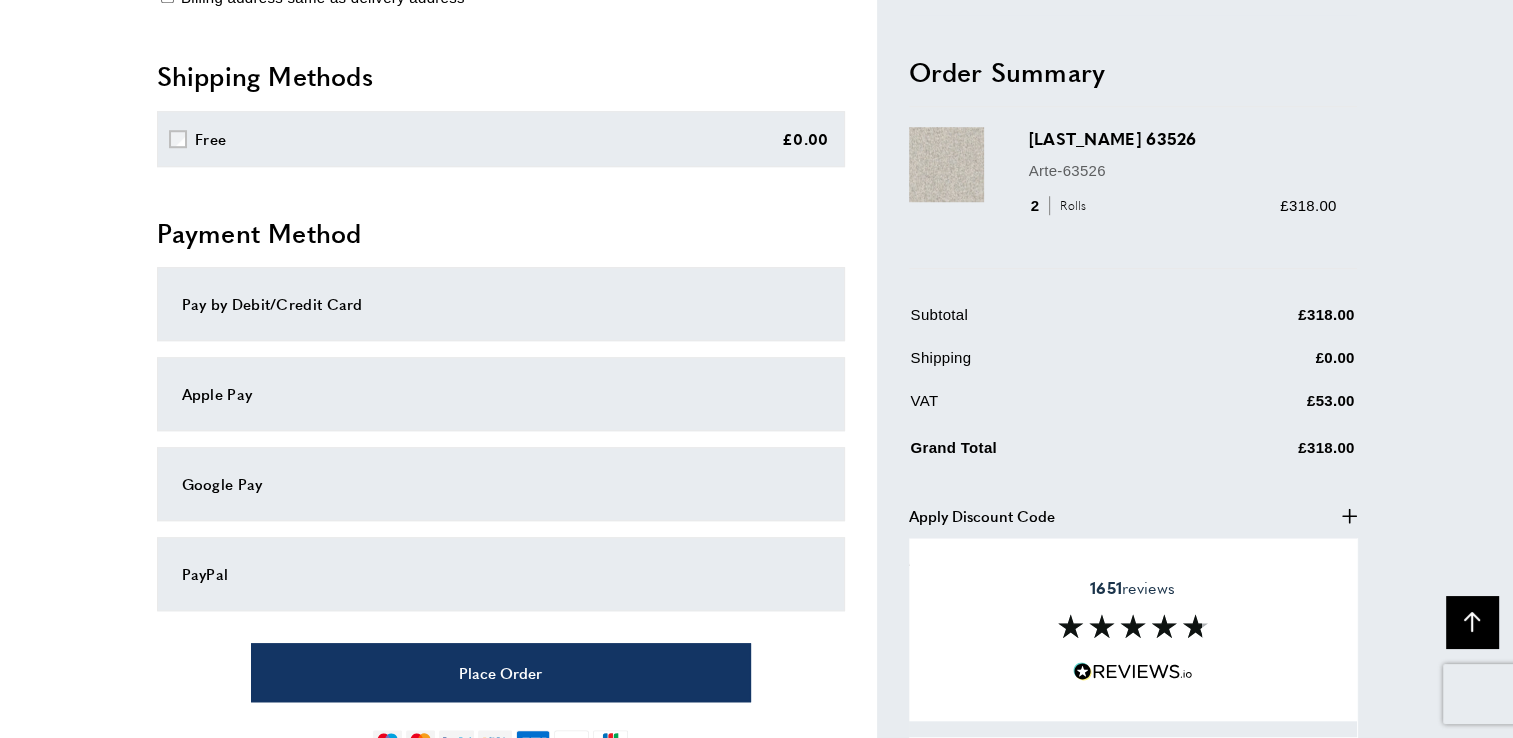 click on "Pay by Debit/Credit Card" at bounding box center [501, 304] 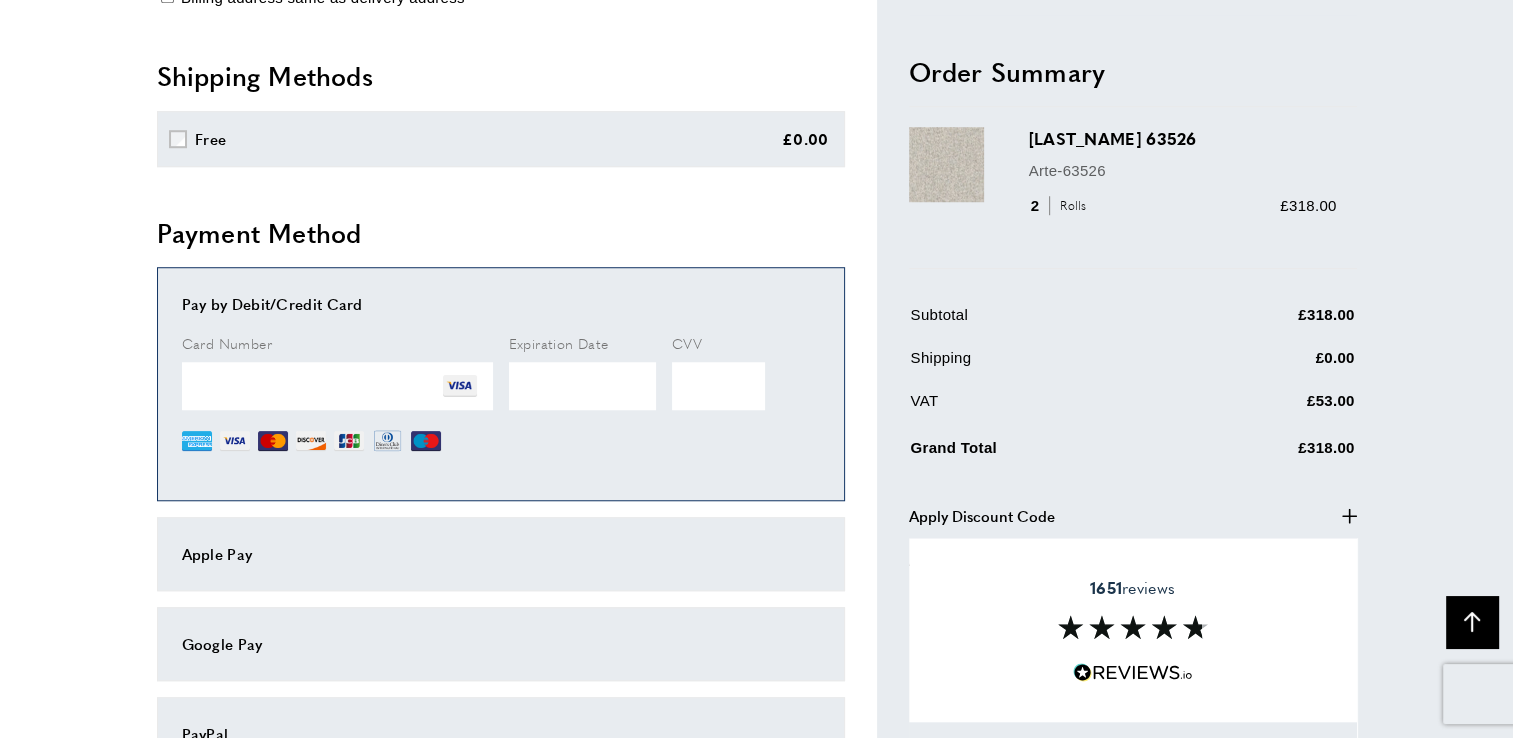 click on "Sign in
View Summary
summary-trigger
£318.00
Email address
[EMAIL]
tooltip
We'll send your order confirmation here.
warning
cross" at bounding box center [757, -218] 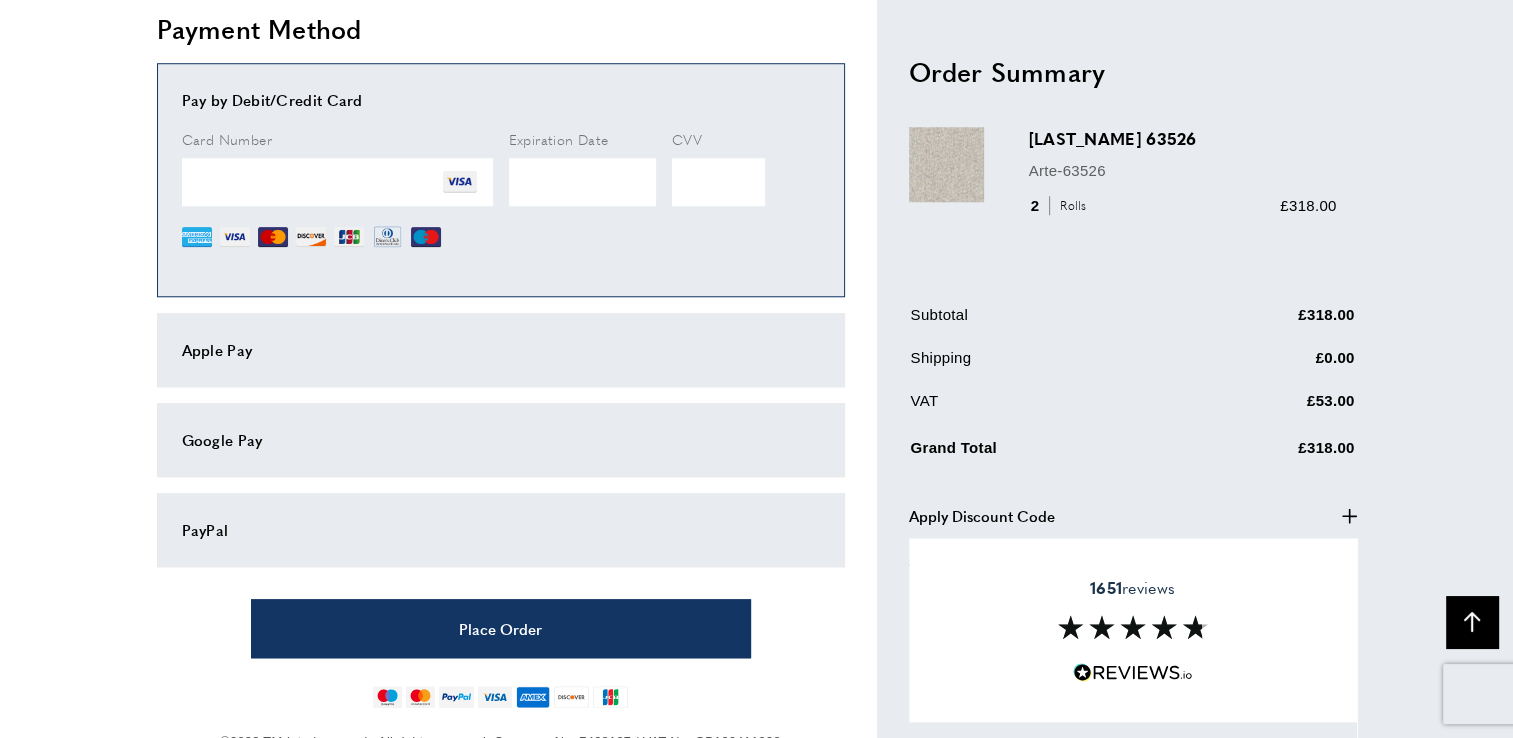 scroll, scrollTop: 1720, scrollLeft: 0, axis: vertical 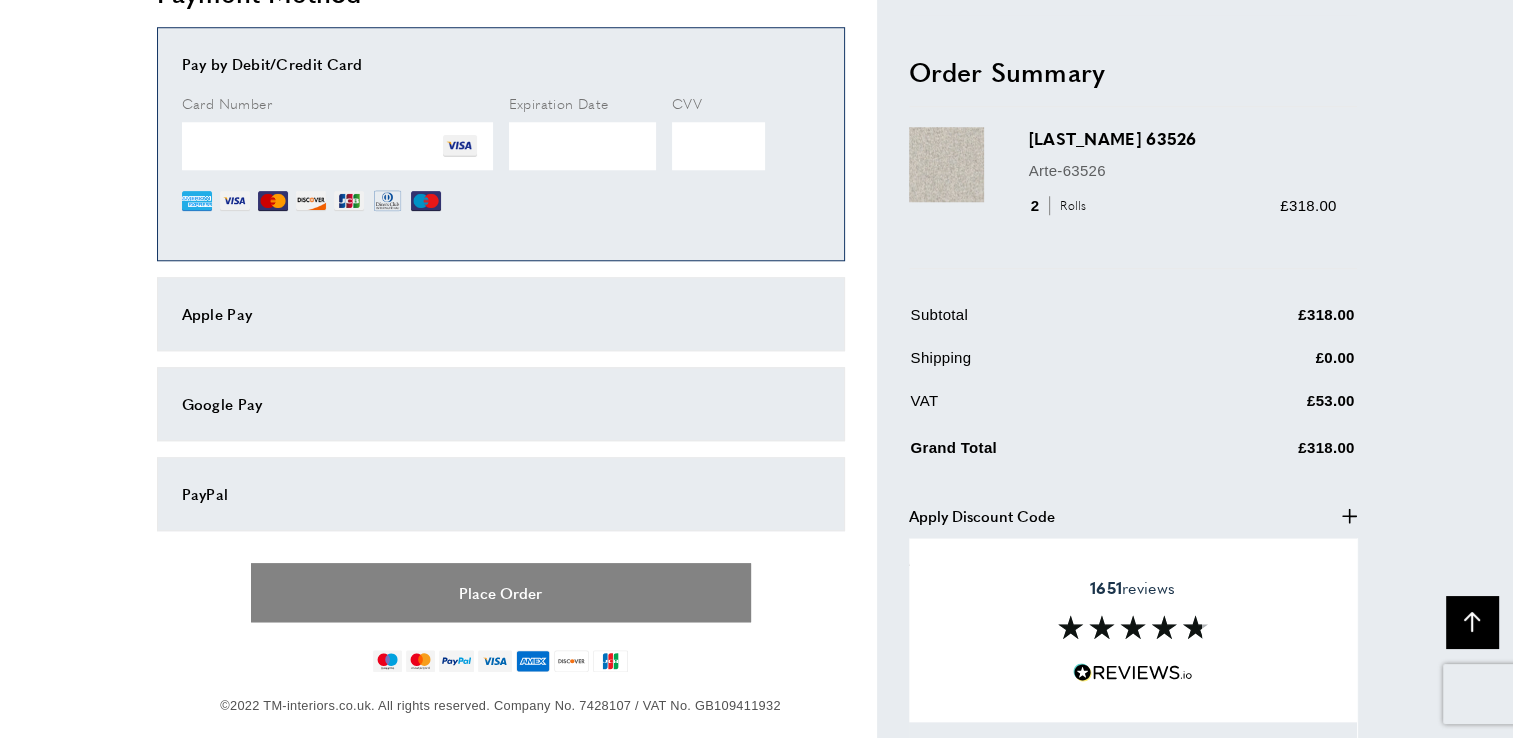 click on "Place Order" at bounding box center (501, 592) 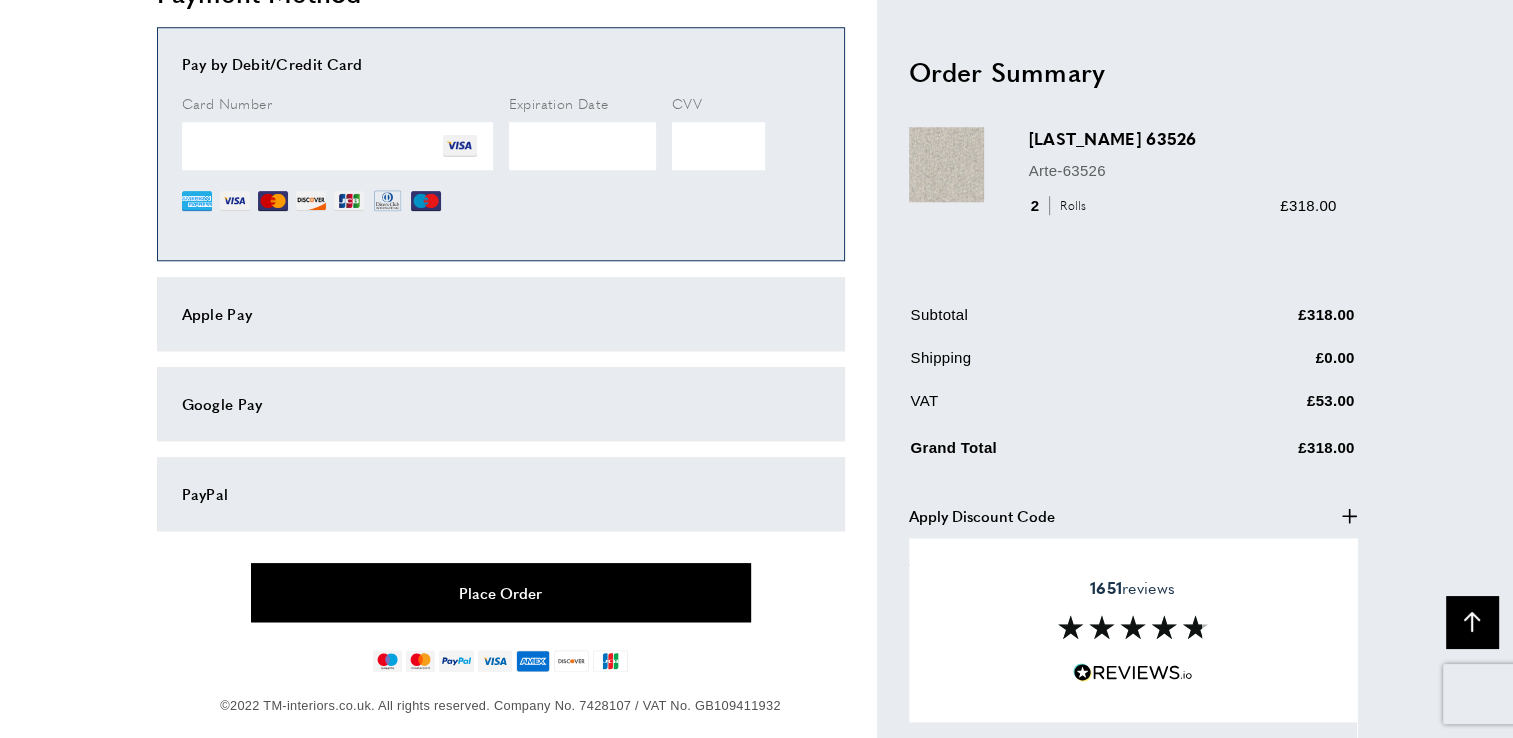 scroll, scrollTop: 412, scrollLeft: 0, axis: vertical 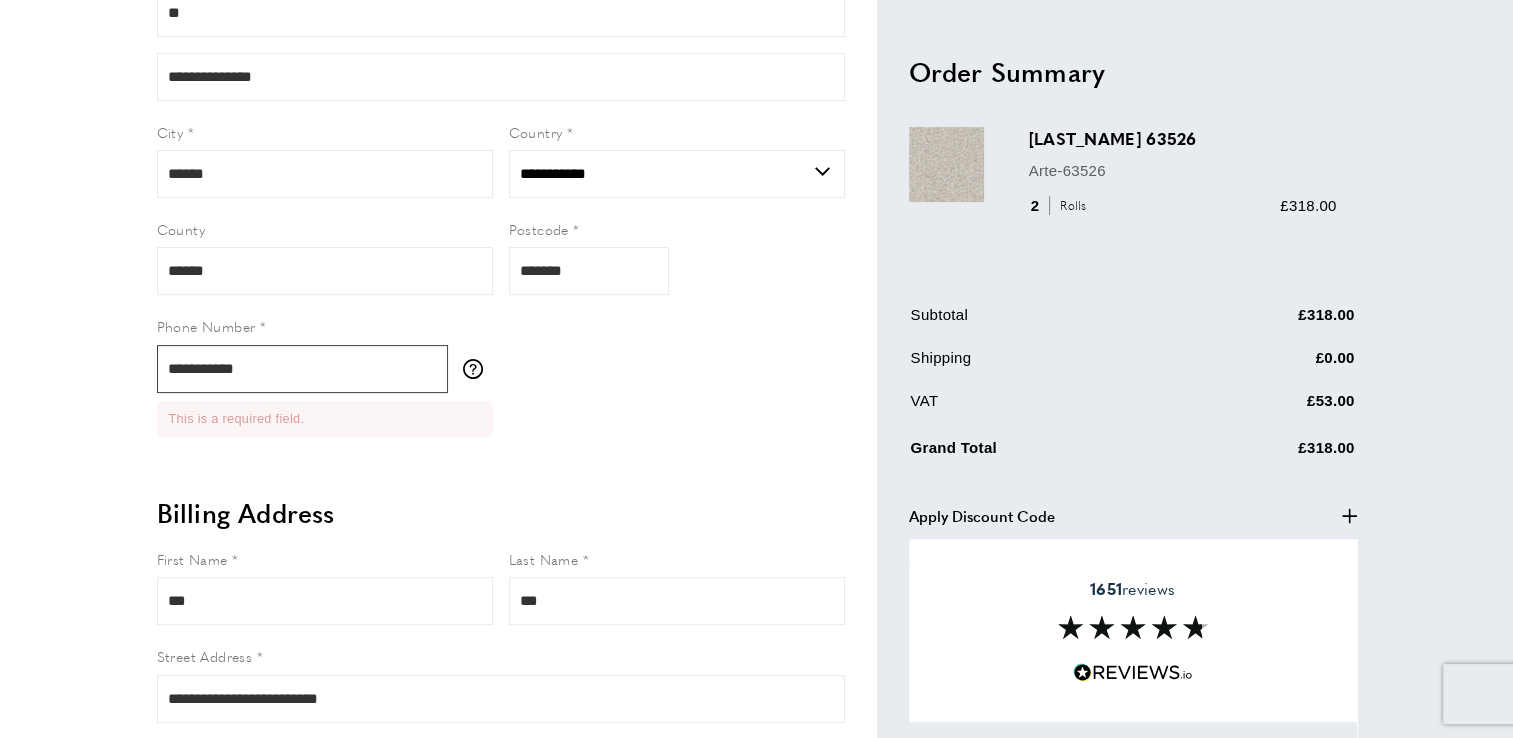 type on "**********" 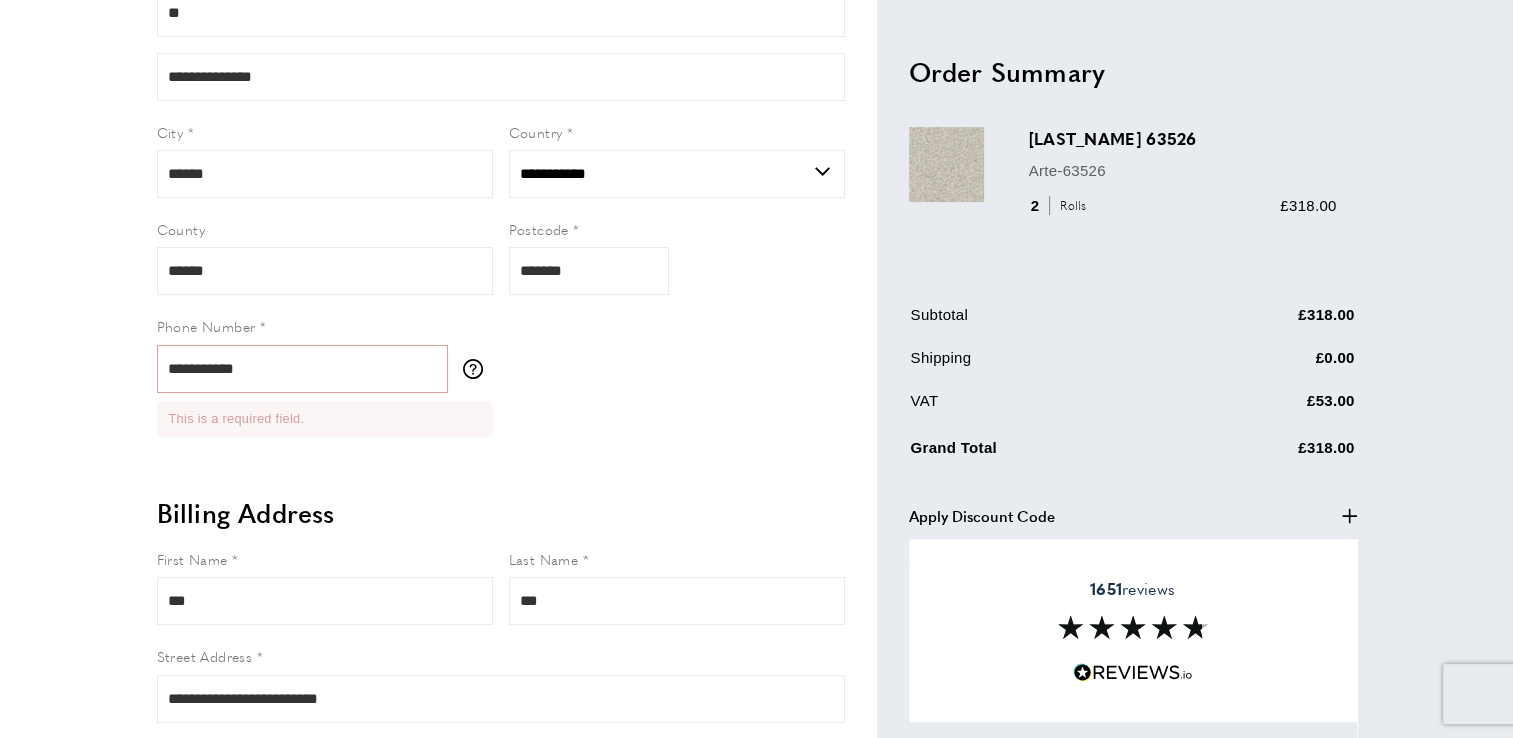click on "Sign in
View Summary
summary-trigger
£318.00
Email address
[EMAIL]
tooltip
We'll send your order confirmation here.
warning
cross" at bounding box center [757, 872] 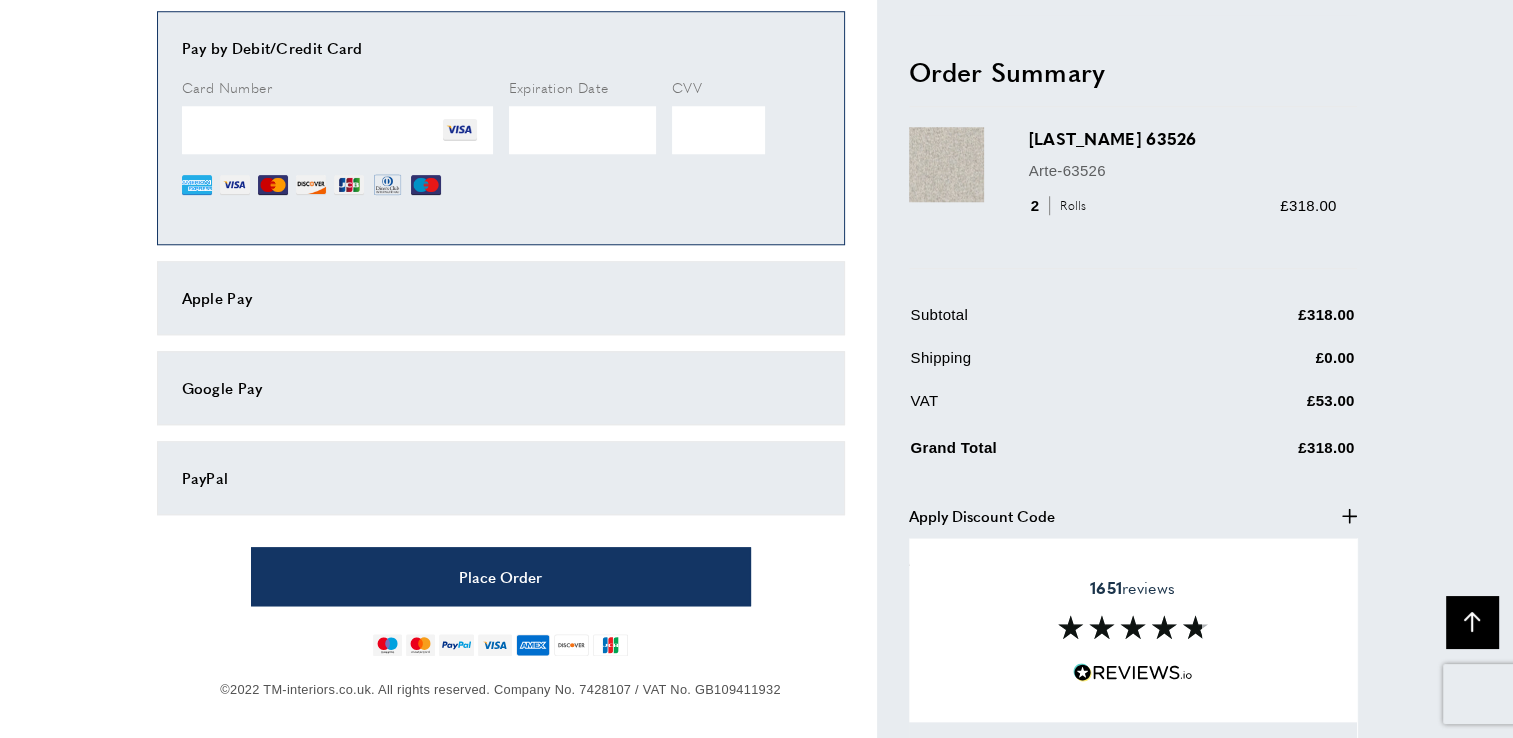 scroll, scrollTop: 1744, scrollLeft: 0, axis: vertical 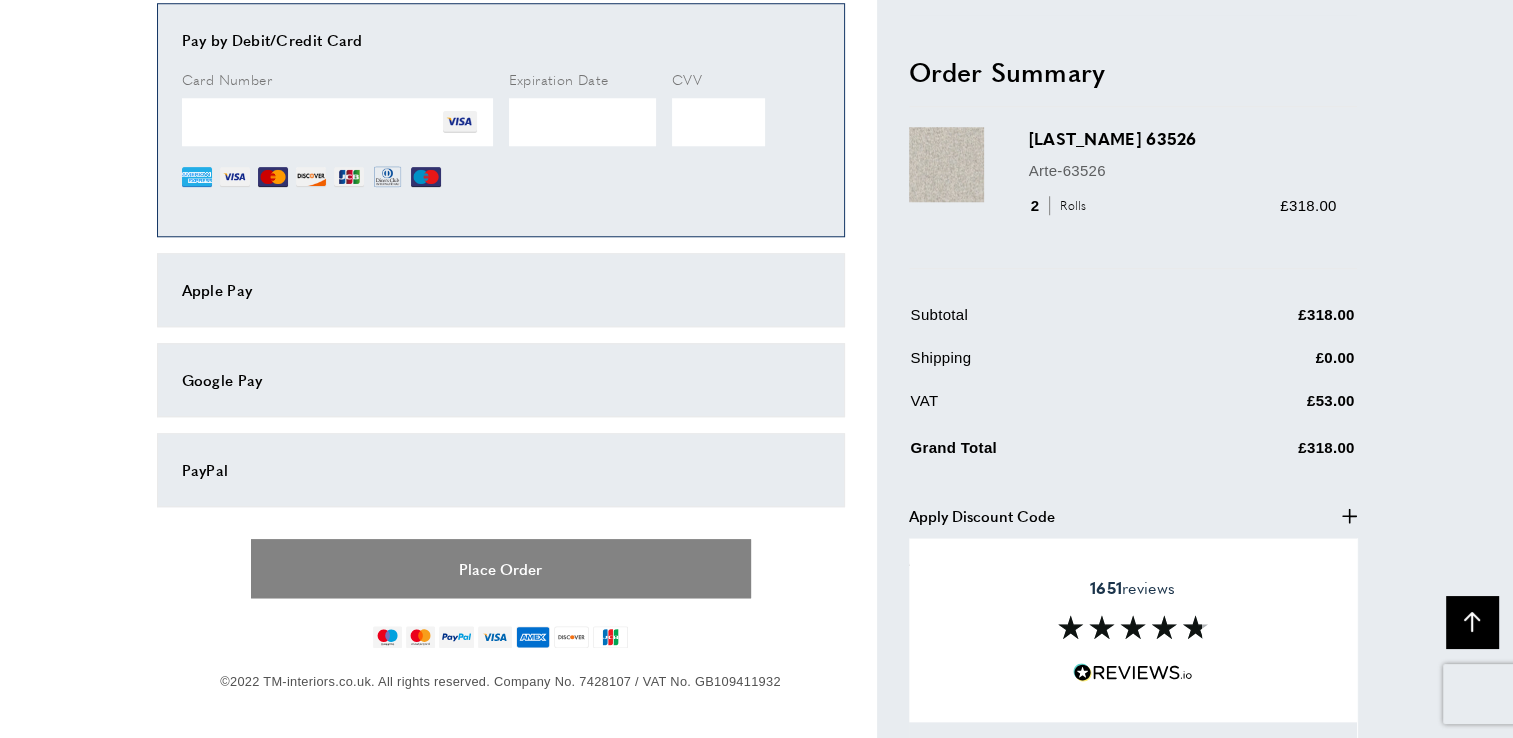 click on "Place Order" at bounding box center (501, 568) 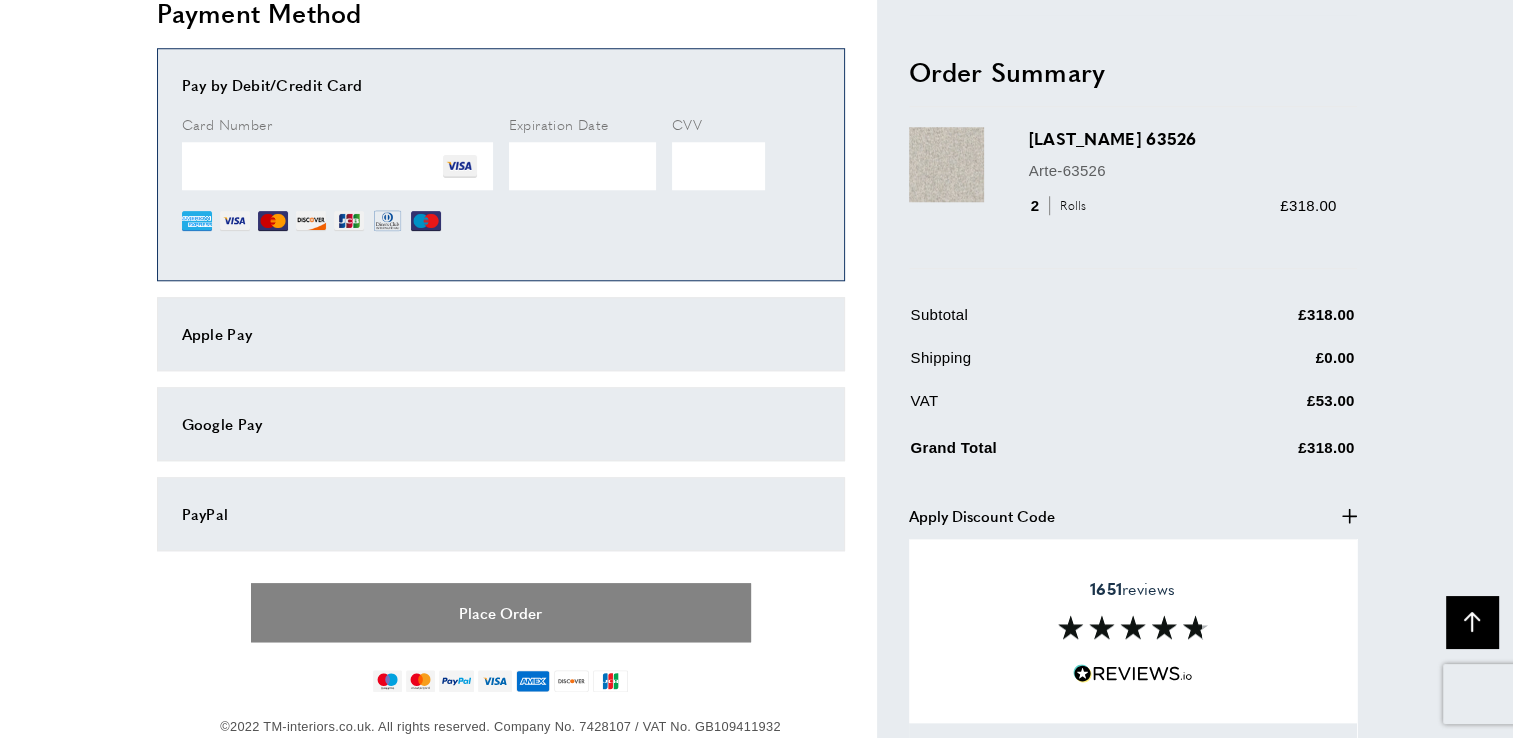scroll, scrollTop: 1788, scrollLeft: 0, axis: vertical 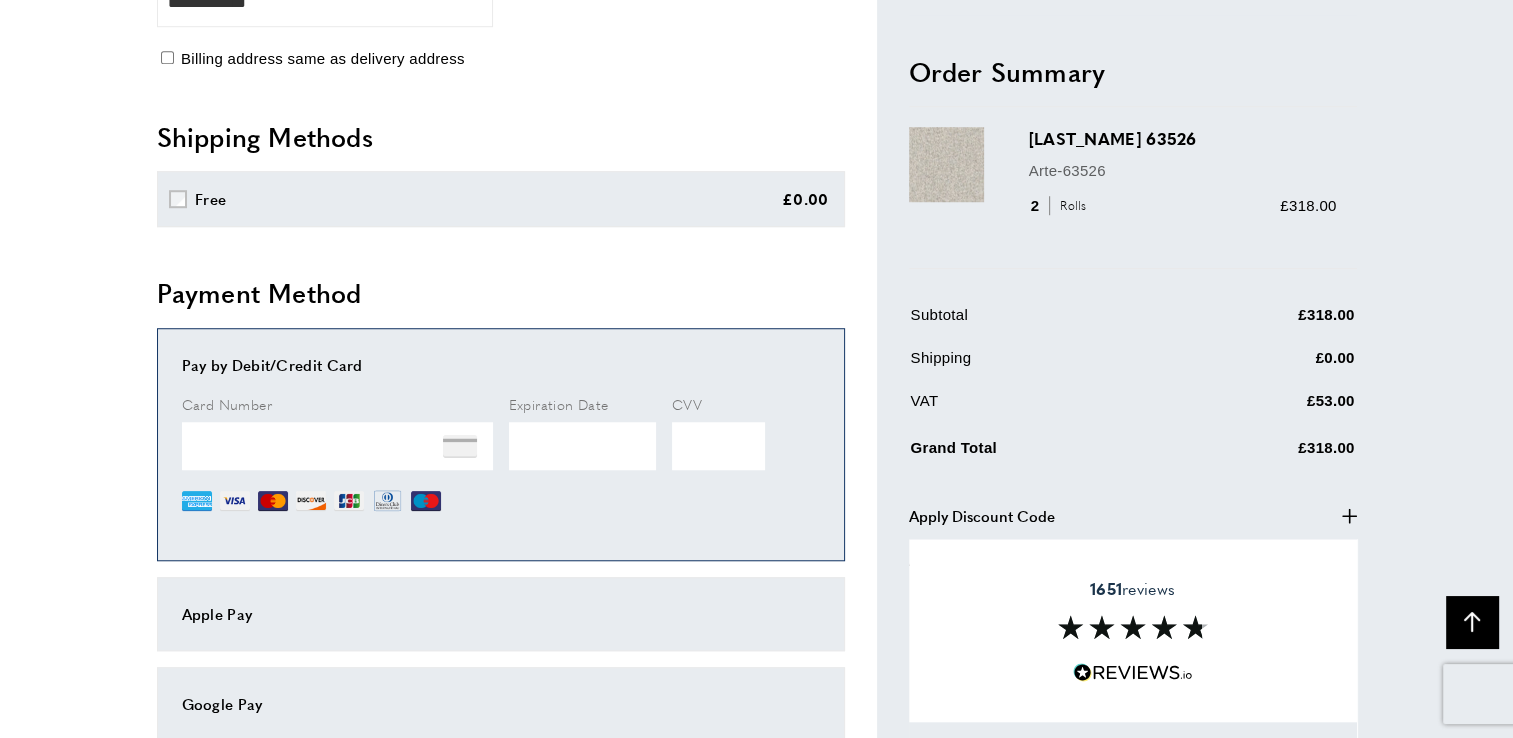 drag, startPoint x: 1464, startPoint y: 442, endPoint x: 1443, endPoint y: 310, distance: 133.66002 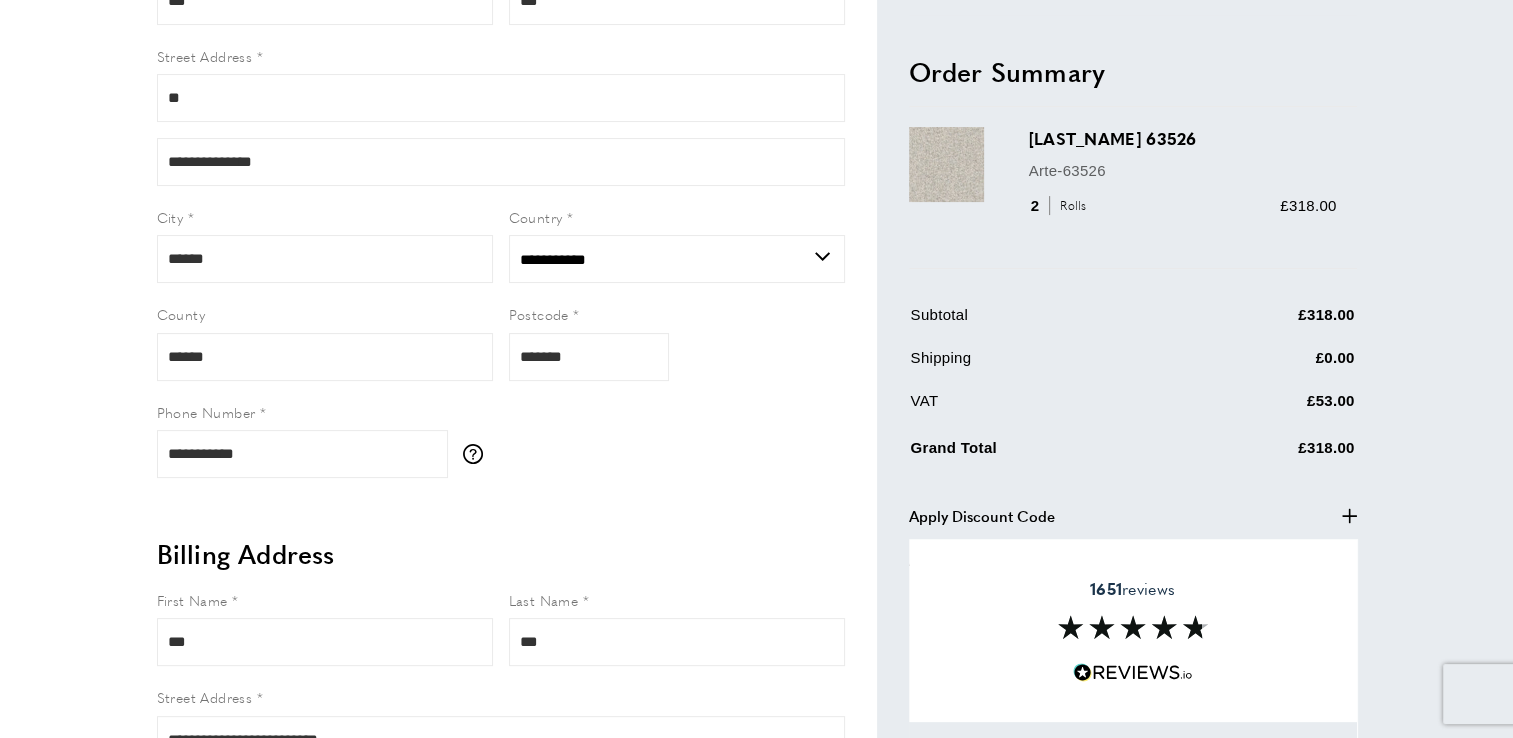 scroll, scrollTop: 0, scrollLeft: 0, axis: both 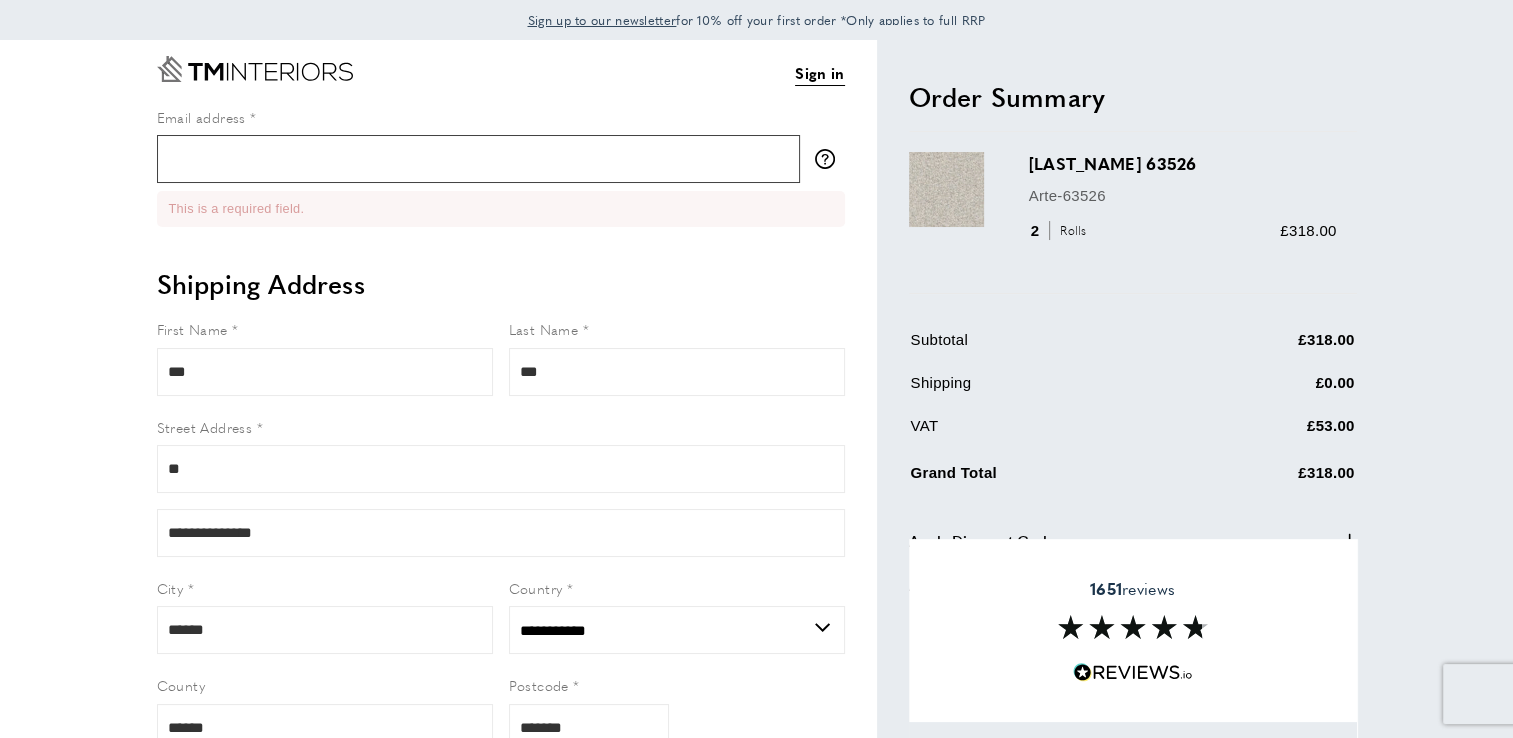 click on "Email address" at bounding box center (478, 159) 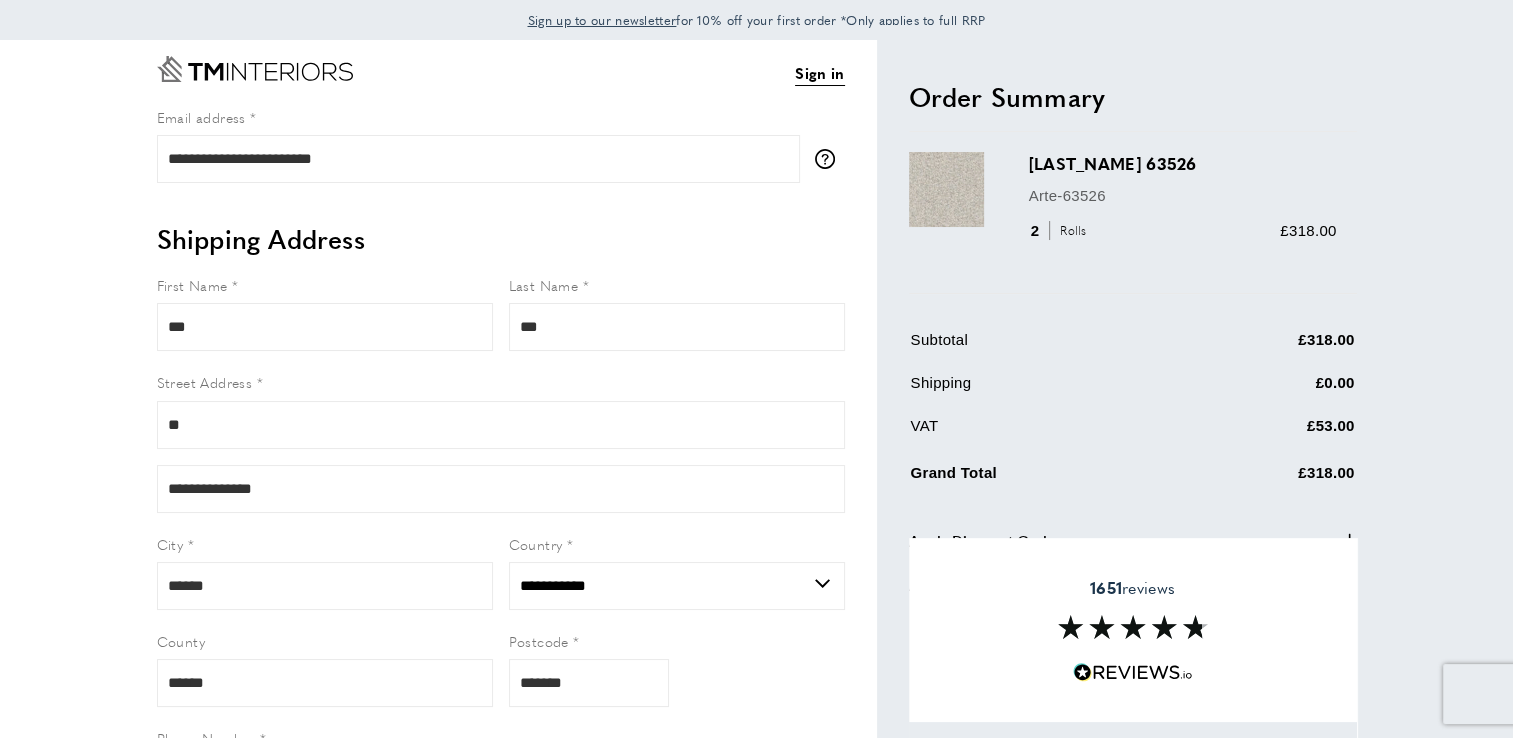 click on "Sign in
View Summary
summary-trigger
£318.00
Email address
[EMAIL]
tooltip
We'll send your order confirmation here.
warning" at bounding box center (757, 1262) 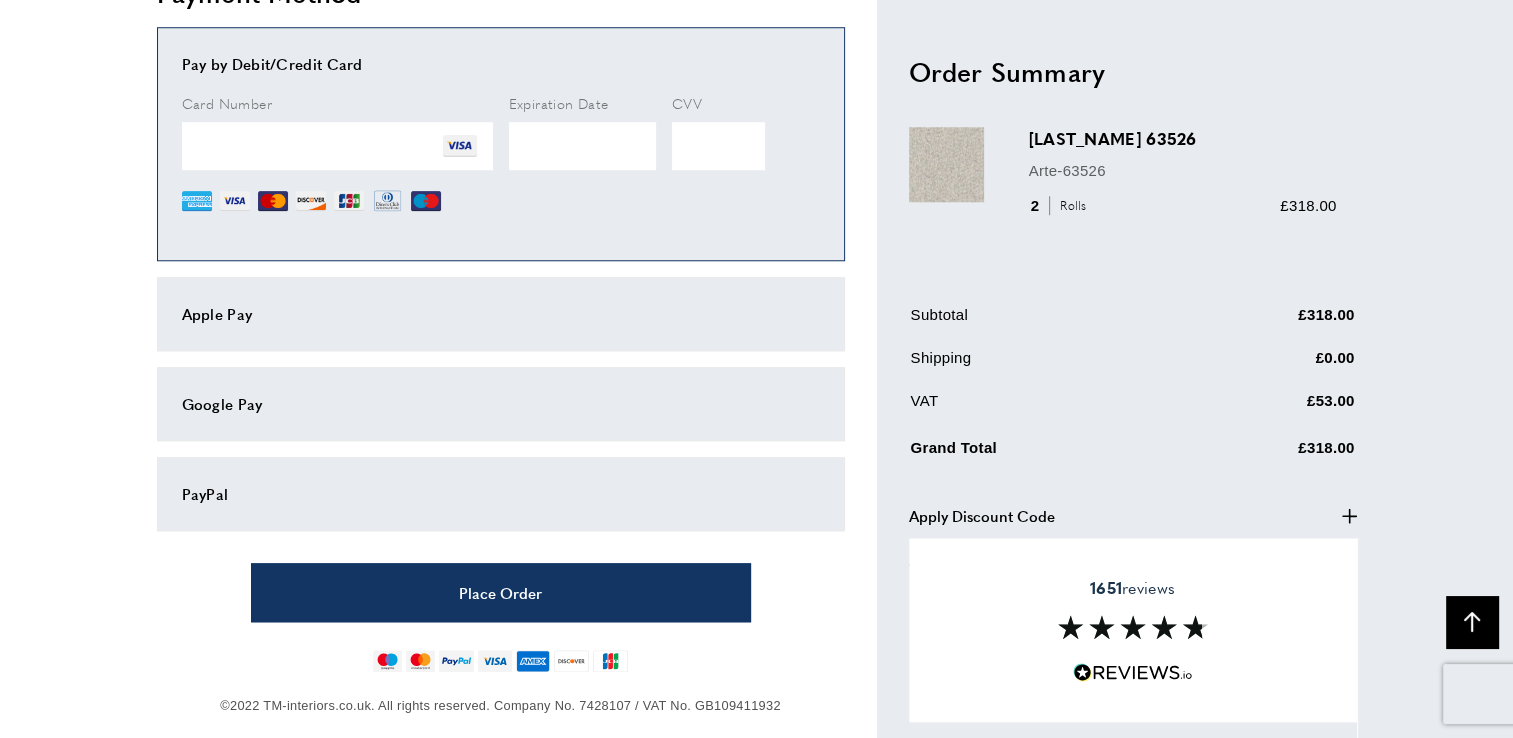 scroll, scrollTop: 1631, scrollLeft: 0, axis: vertical 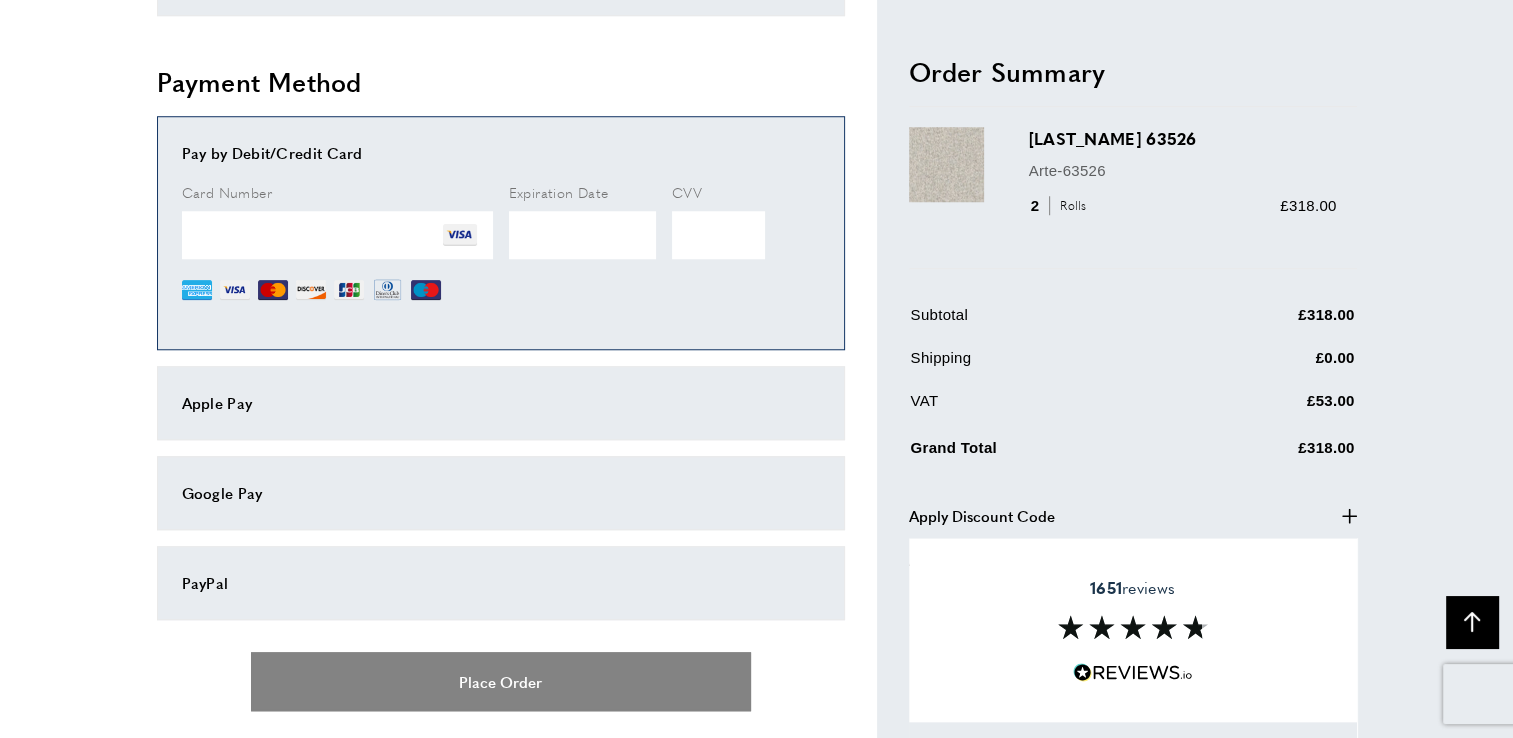 click on "Place Order" at bounding box center (501, 681) 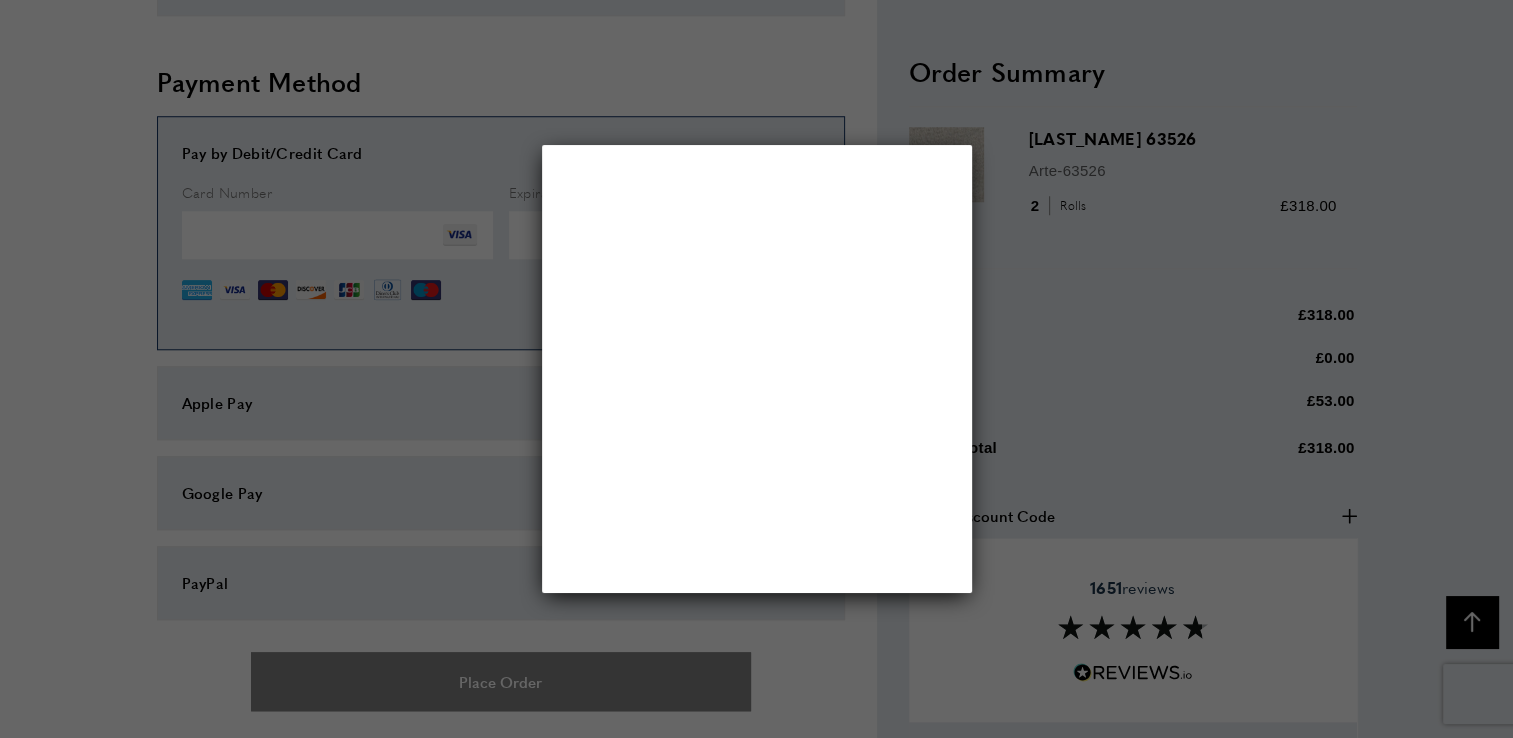 scroll, scrollTop: 0, scrollLeft: 0, axis: both 